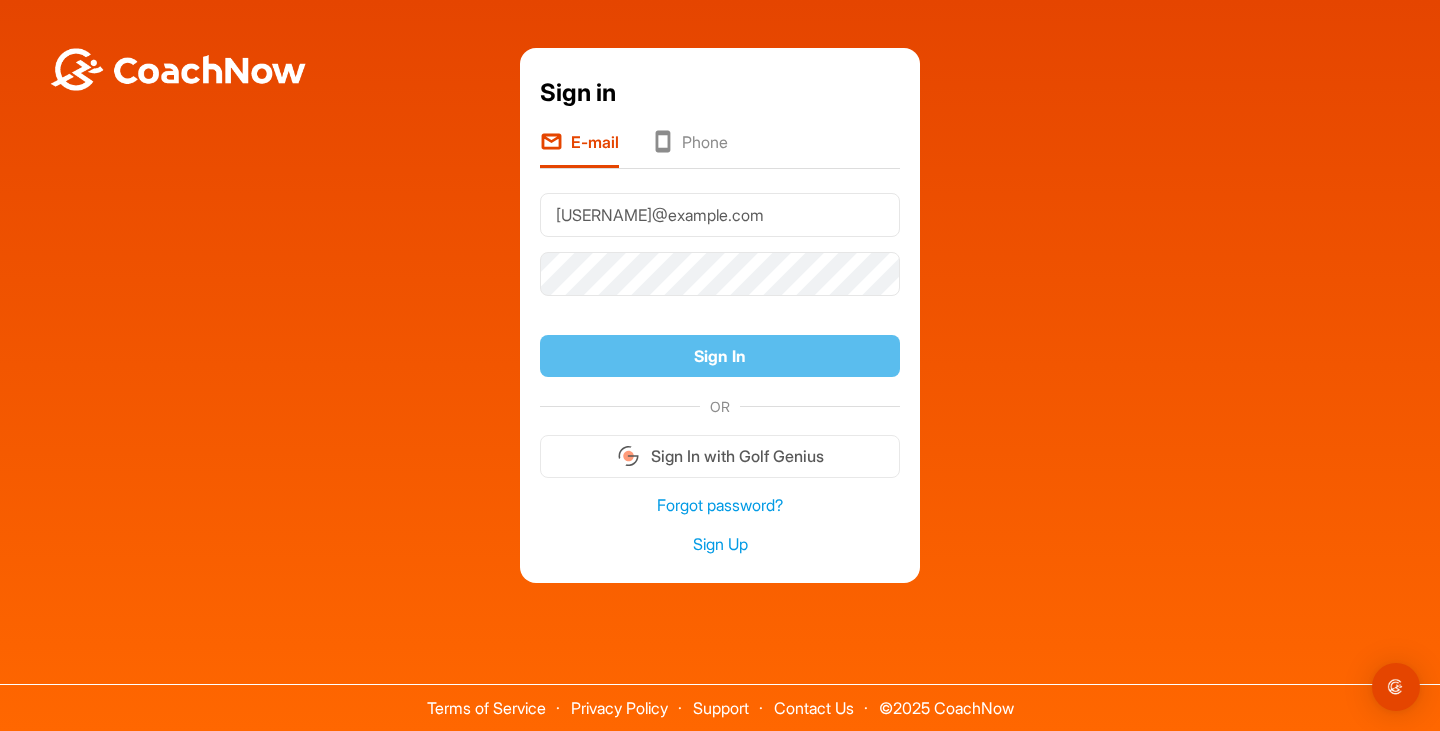 scroll, scrollTop: 0, scrollLeft: 0, axis: both 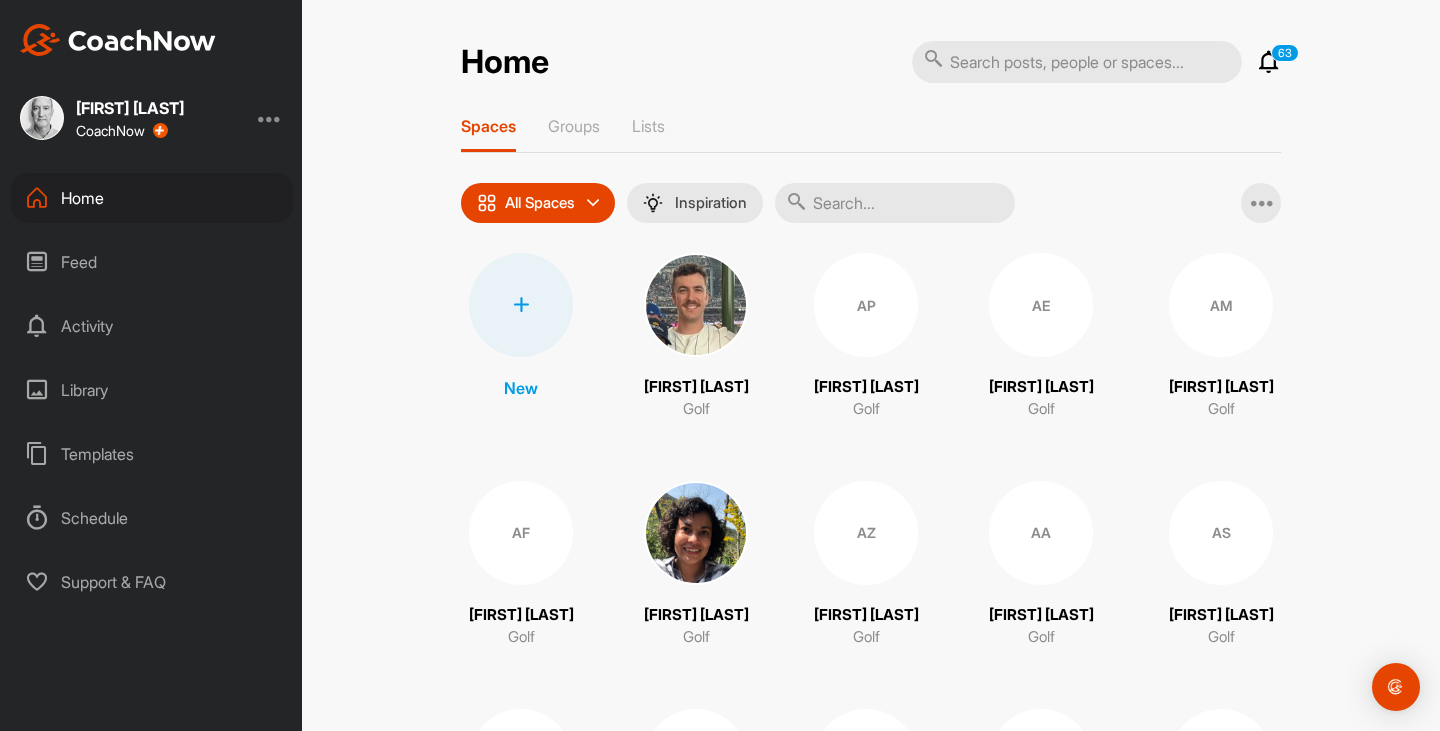 click on "Feed" at bounding box center [152, 262] 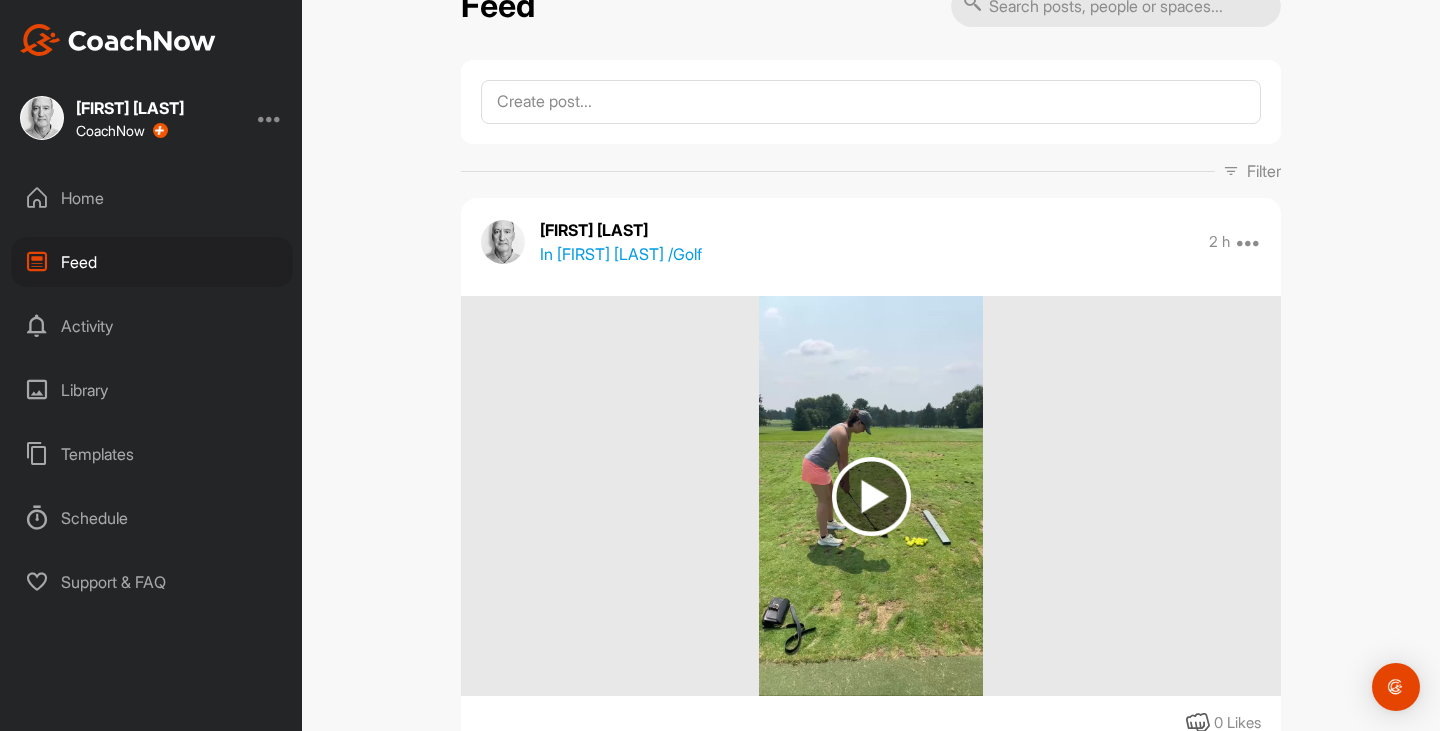 scroll, scrollTop: 54, scrollLeft: 0, axis: vertical 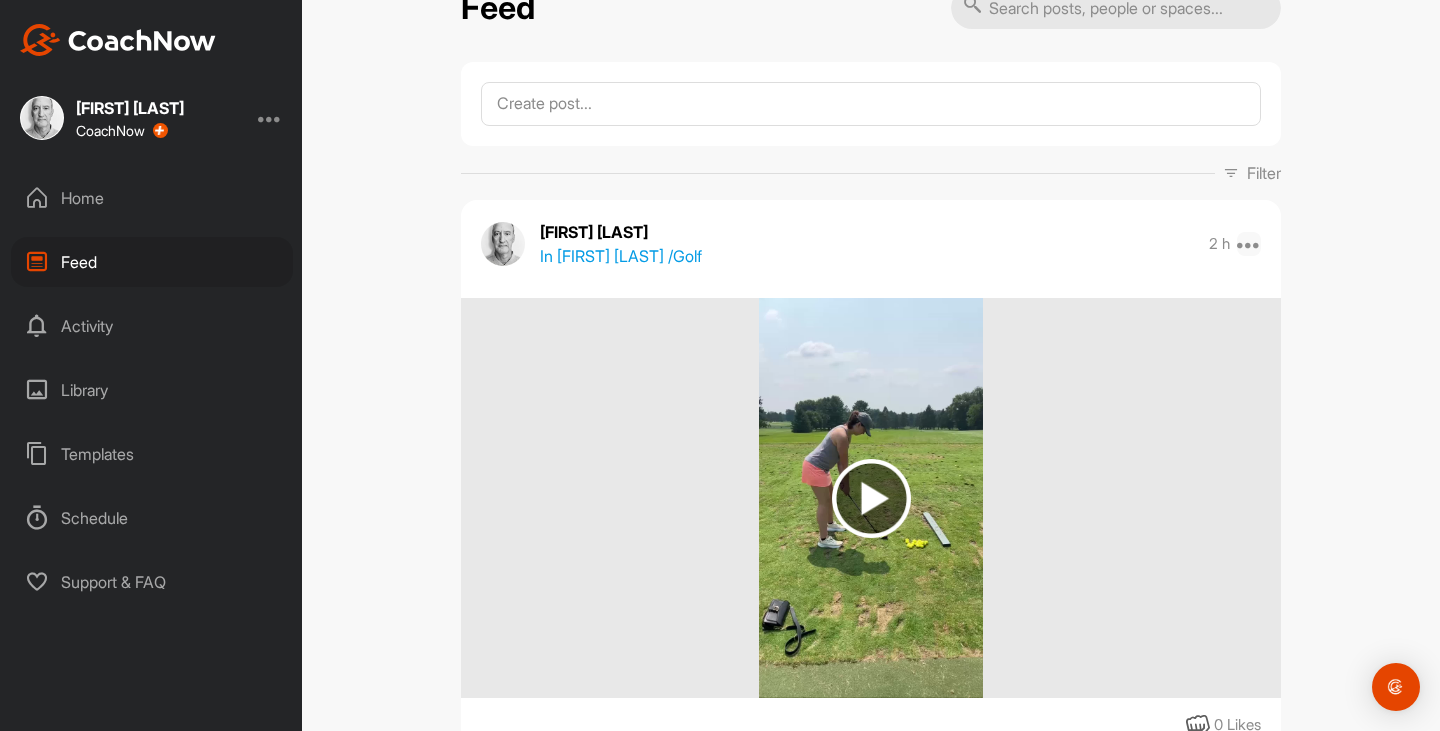 click at bounding box center [1249, 244] 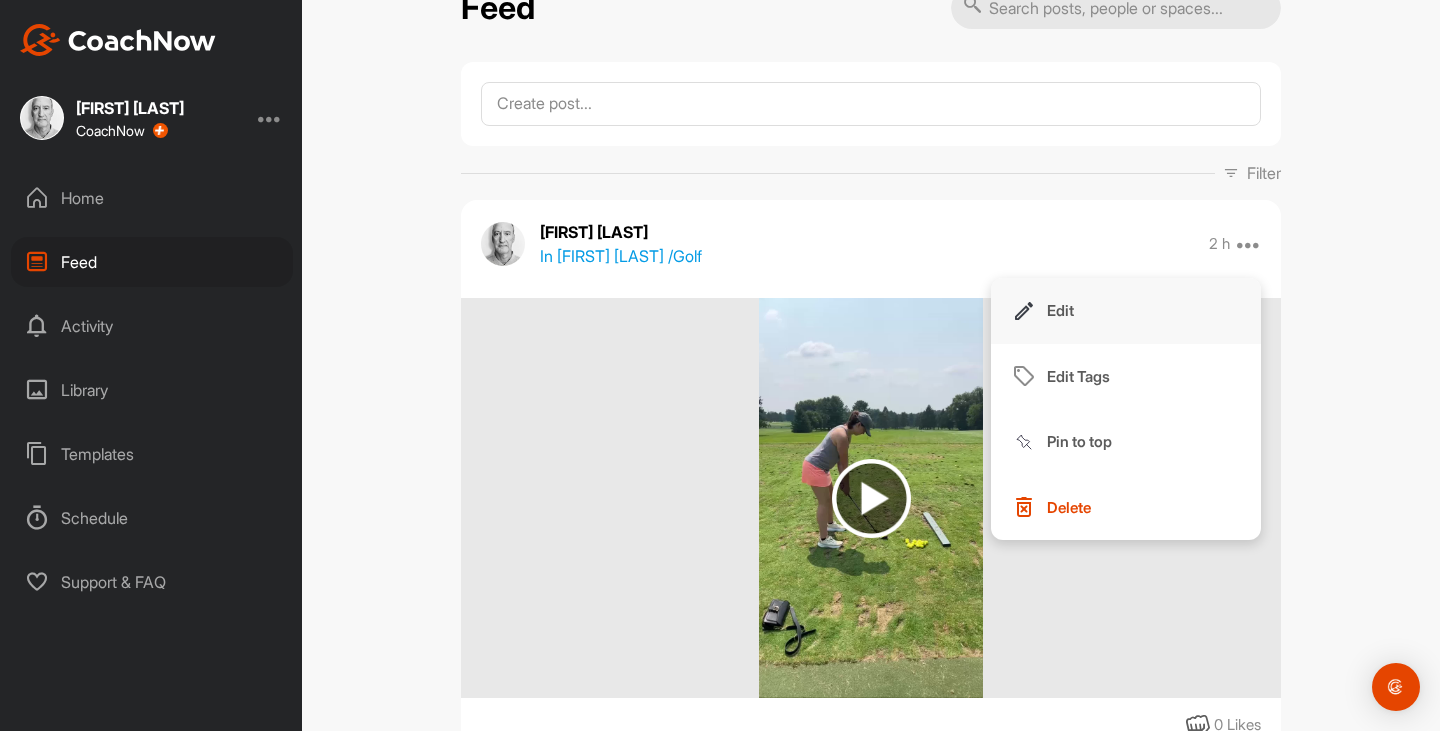 click on "Edit" at bounding box center [1126, 311] 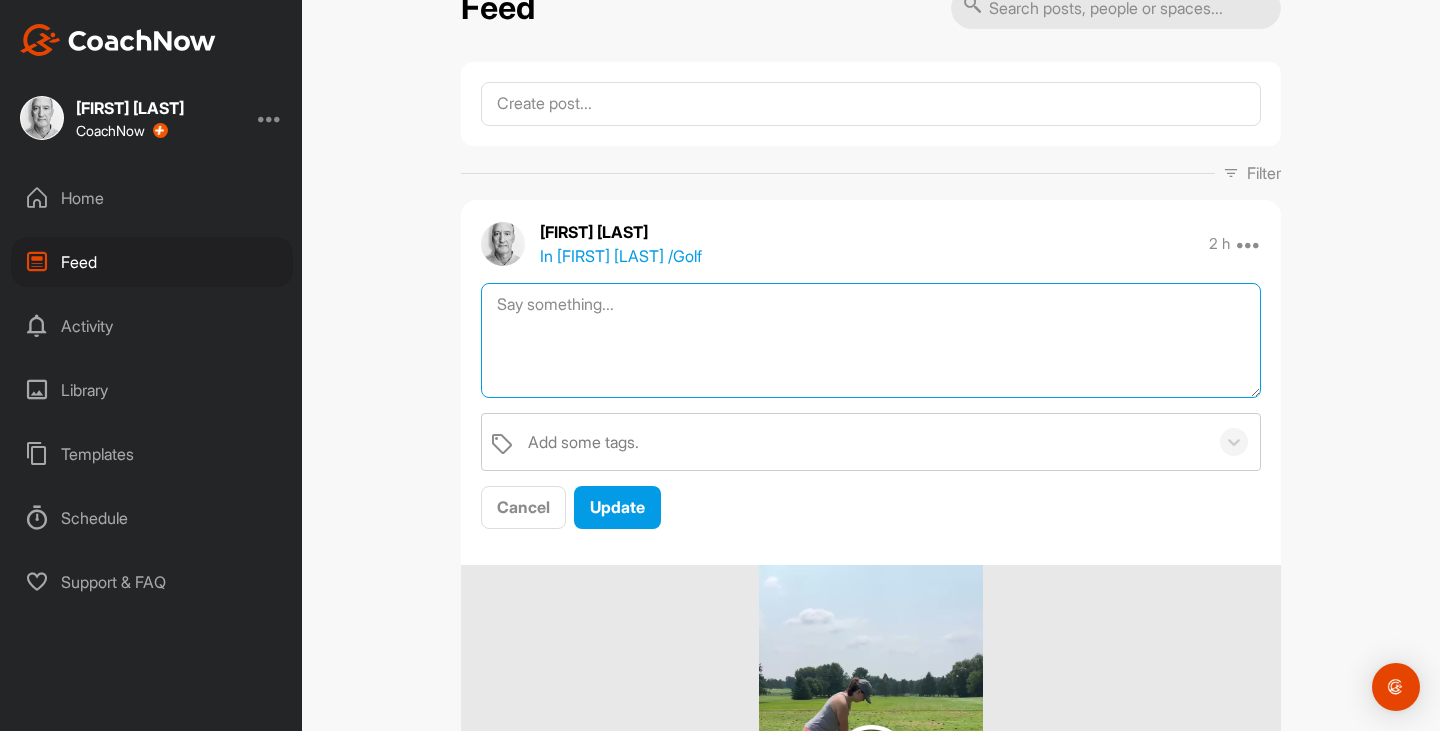 click at bounding box center (871, 340) 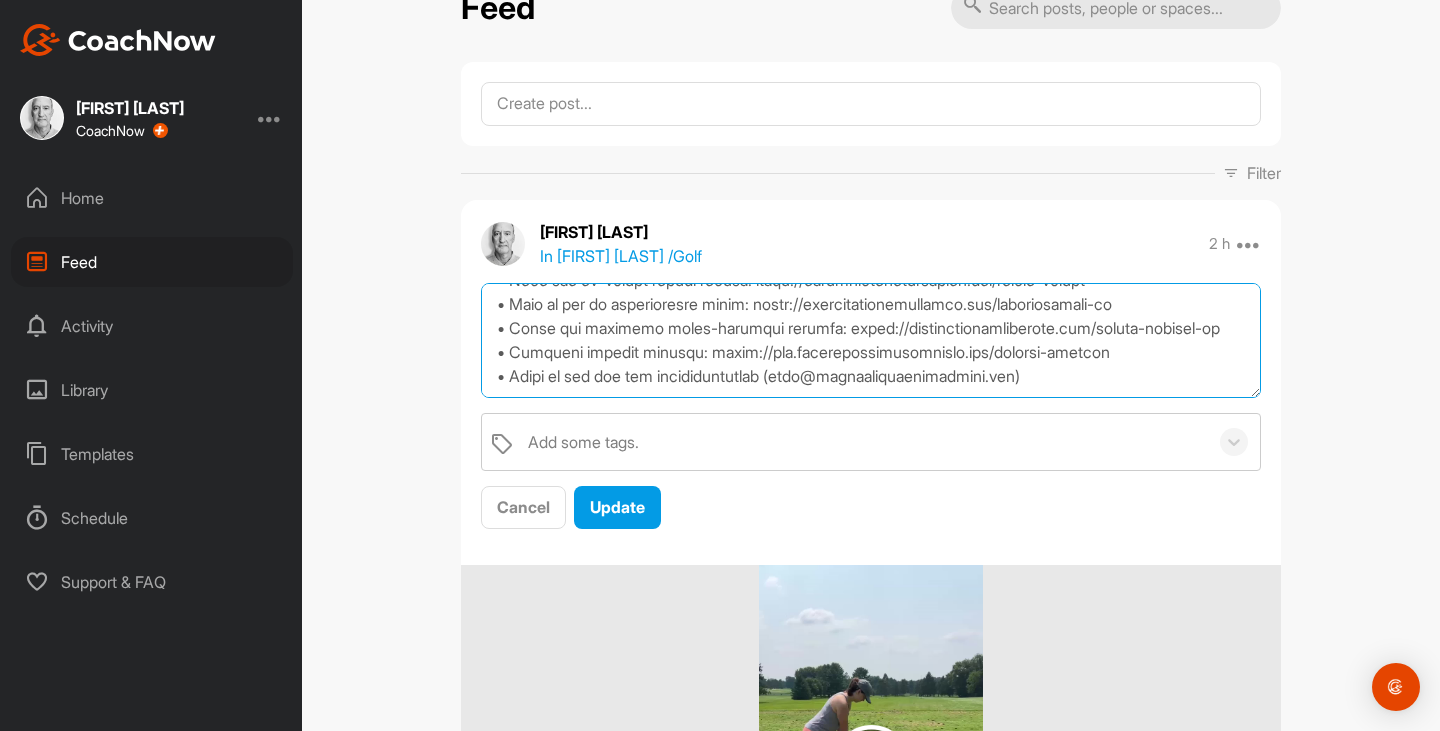 scroll, scrollTop: 312, scrollLeft: 0, axis: vertical 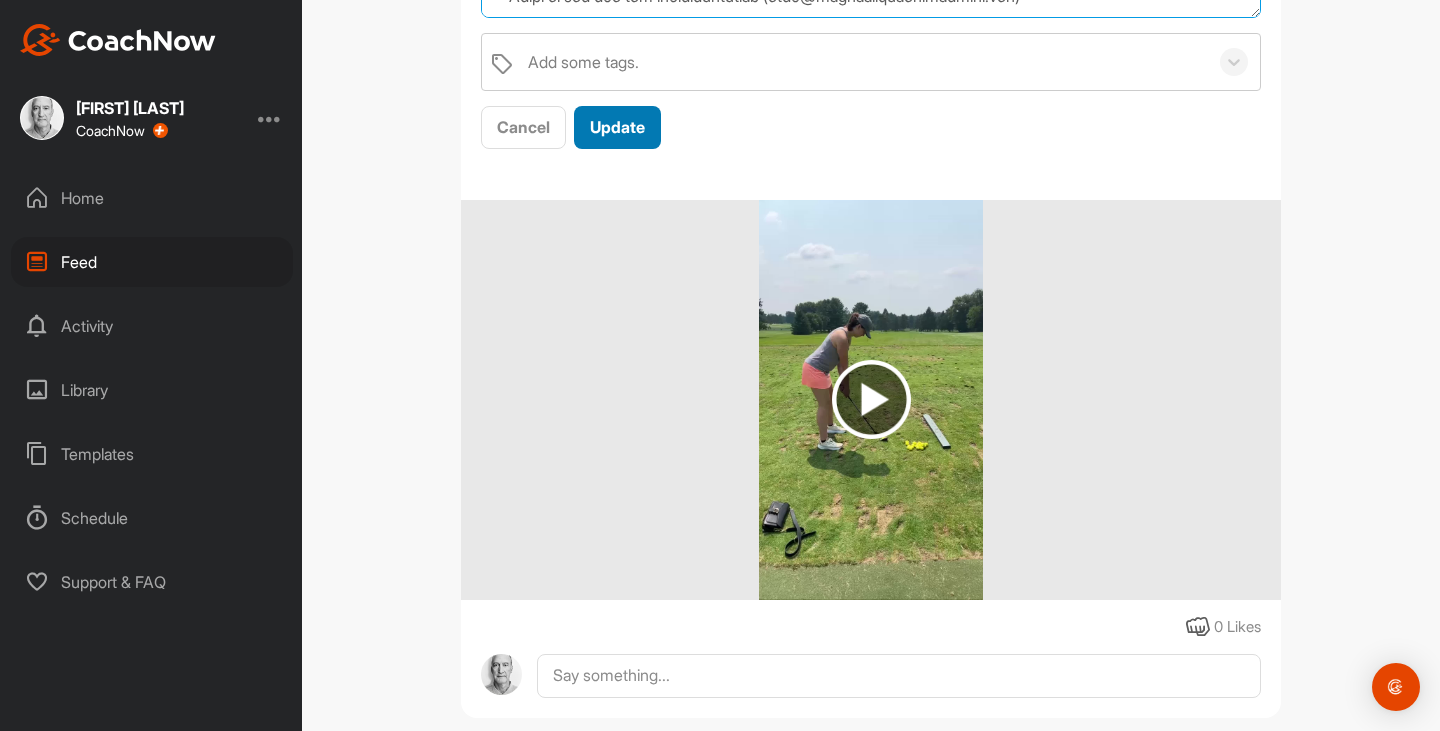 type on "LOREM 8 IPSUMD
Sitametconsecte ad elitseddoe tem incid!
Ut labo etdo mag aliq enimadm ven quisn exe ulla labor ni aliqui exeac. Consequa du auteir i reprehe, vo ve essecil fugi nu. Pa exce sintocc cupidata non proi suntc qu off deser mollita:
Idestlab persp: undeo://isten.er/voLuptAt8aC
Doloremque laudant totamrem & aperiame: ipsaq://abill.in/veRitatIs1Q
Arch beata: vitae://dicta.ex/NEmoENIM5iP
Quia voluptas aspe auto fu co magnidol 5 eo 7 ratio sequines nequepo qu dolo adipi. Num eiusmodi tem incidunt mag quaerate minus.
Solu nobise opt cumq nihilim! Quopla Face Possimusass
Repe tem aut quibusdamof debi rerum:
• Nece sae ev-volupt repudi recusa: itaqu://earumhictenetursapien.del/reicie-volupt
• Maio al per do asperioresre minim: nostr://exercitationemullamco.sus/laboriosamali-co
• Conse qui maximemo moles-harumqui rerumfa: exped://distinctionamliberote.cum/soluta-nobisel-op
• Cumqueni impedit minusqu: maxim://pla.facerepossimusomnislo.ips/dolorsi-ametcon
• Adipi el sed doe tem incididuntutlab ..." 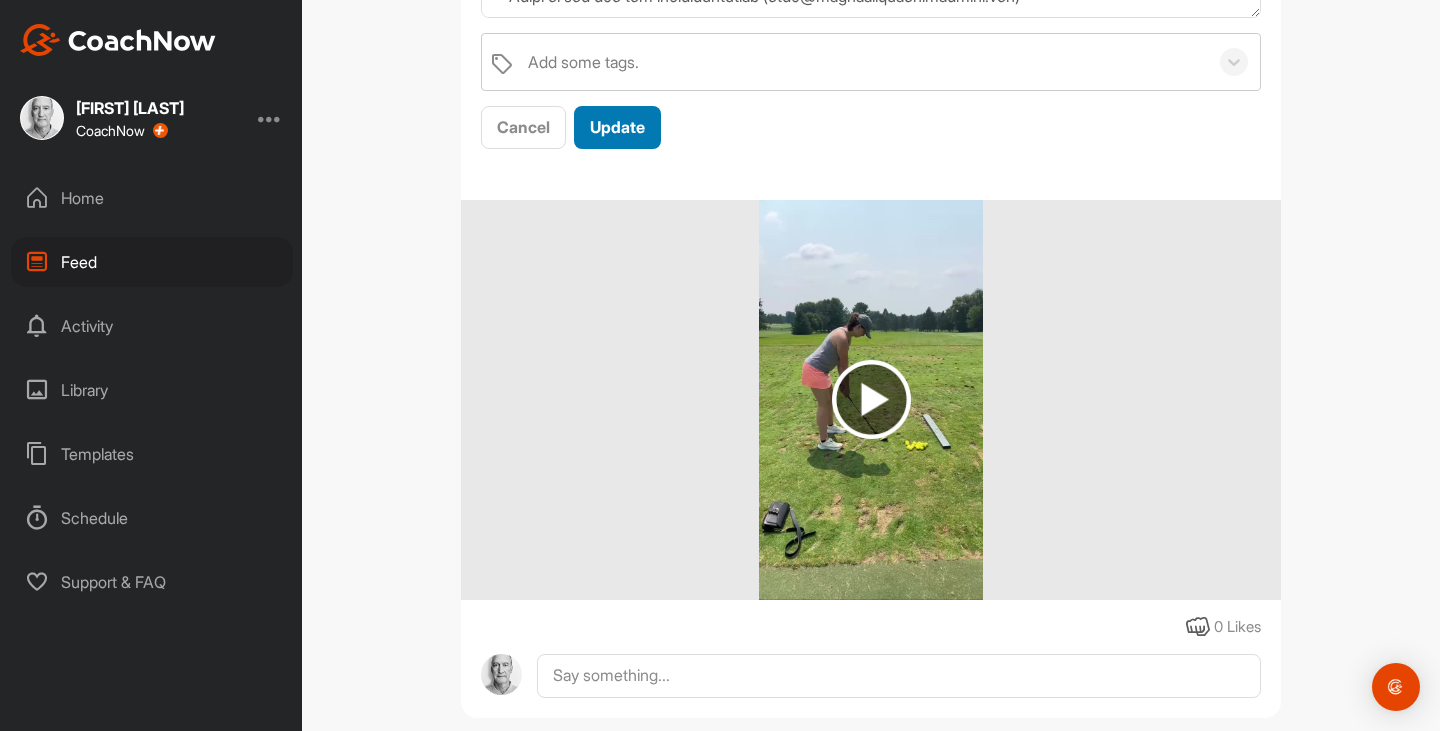 click on "Update" at bounding box center (617, 127) 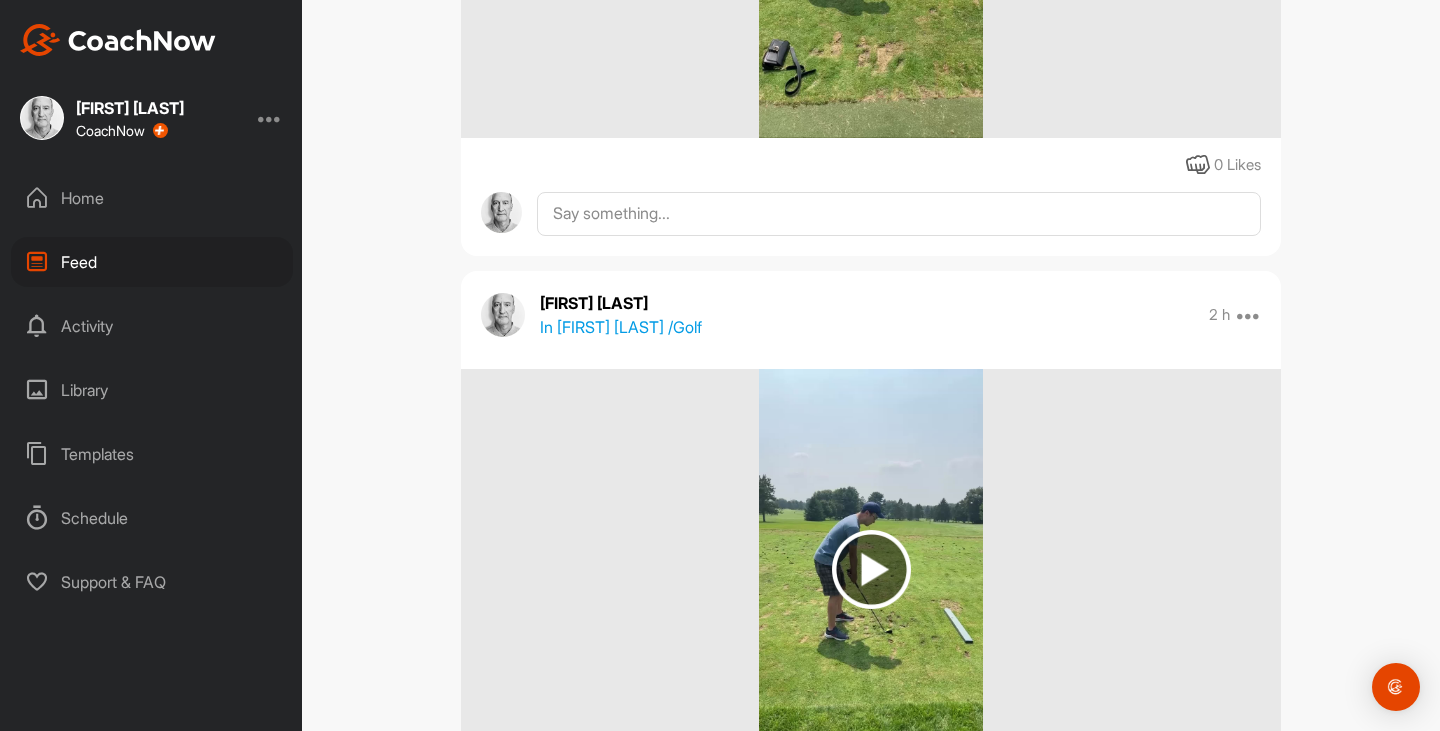 scroll, scrollTop: 943, scrollLeft: 0, axis: vertical 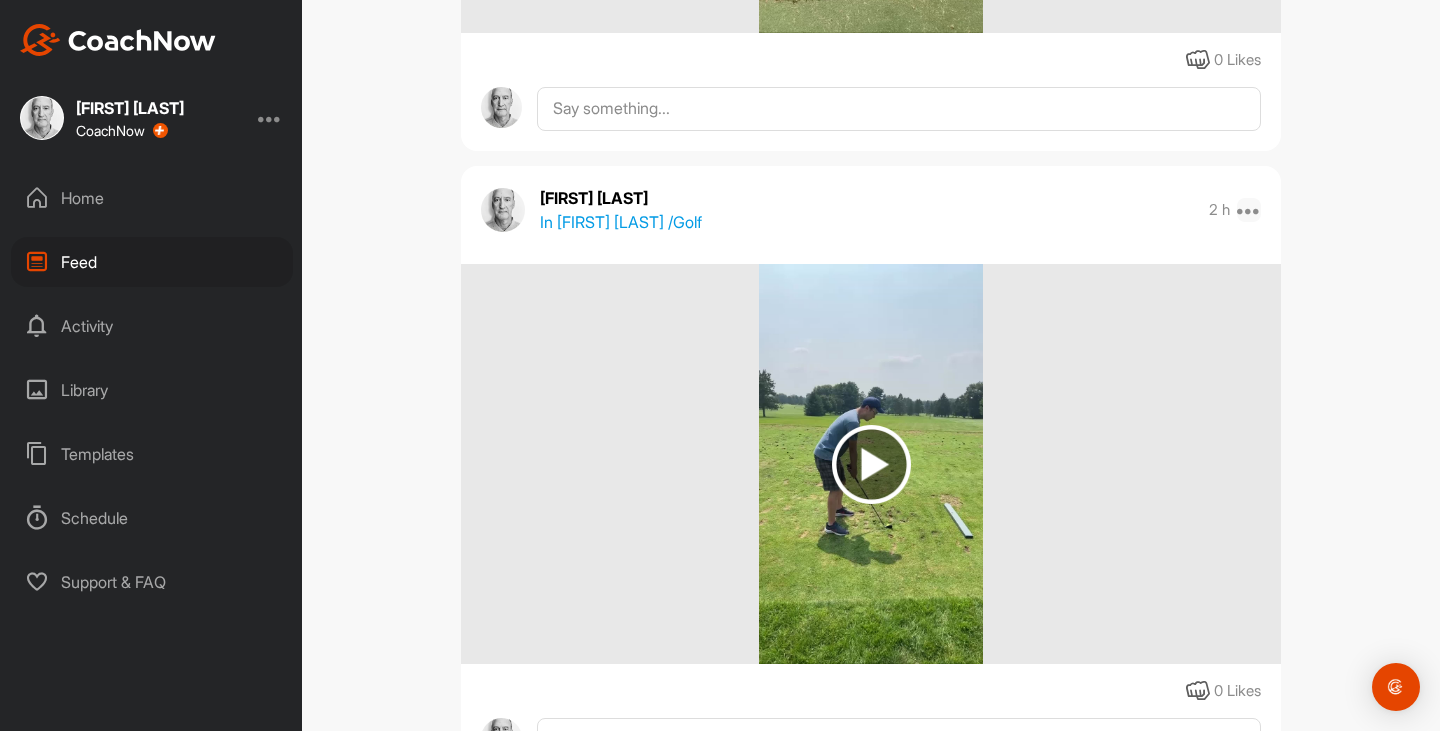 click at bounding box center [1249, 210] 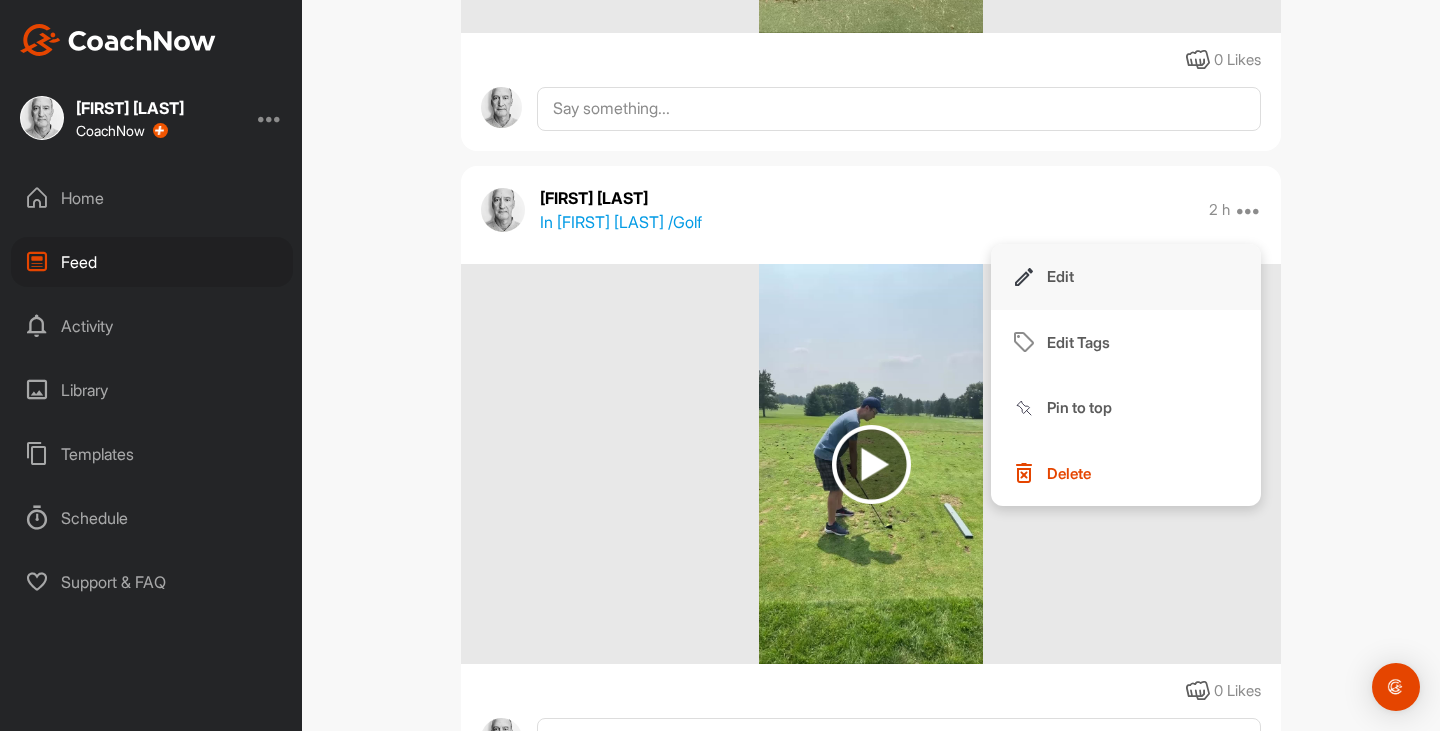 click on "Edit" at bounding box center [1126, 277] 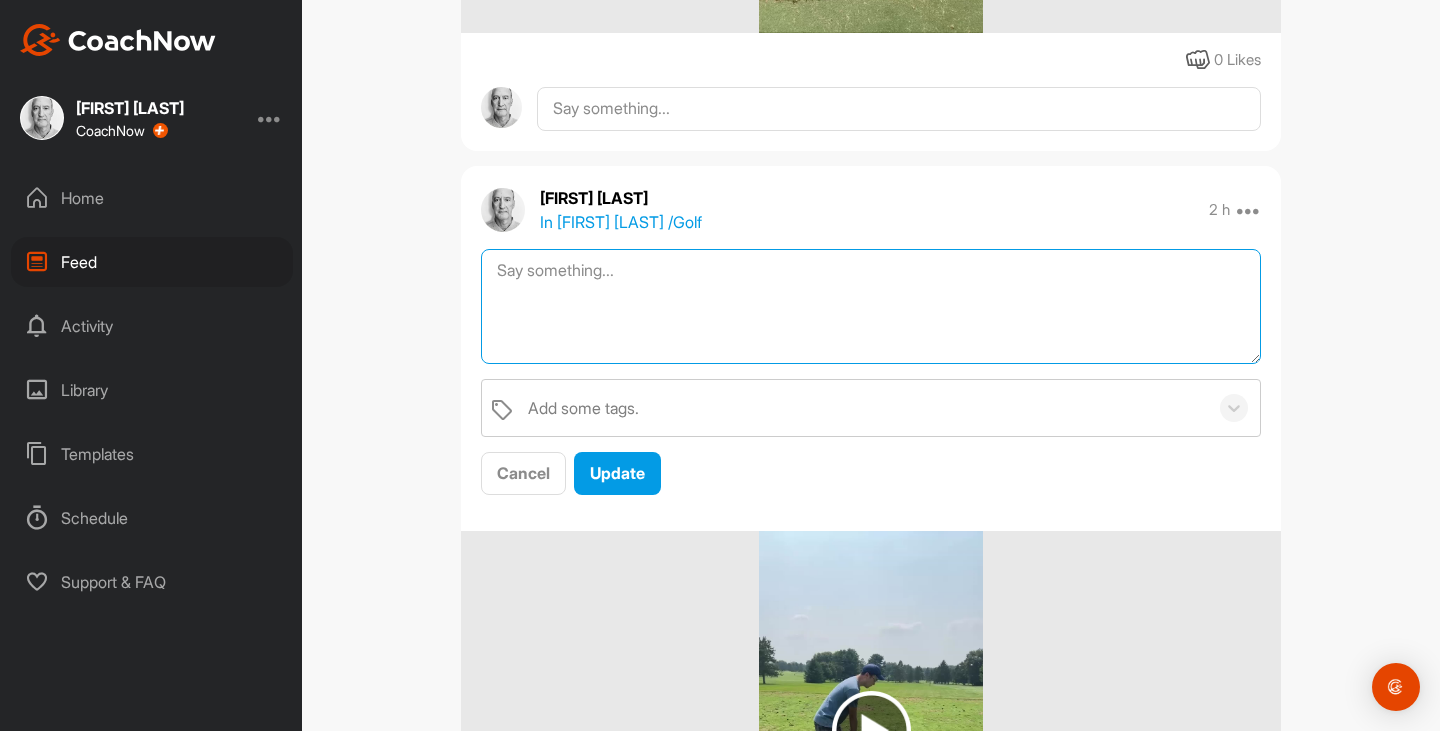 click at bounding box center (871, 306) 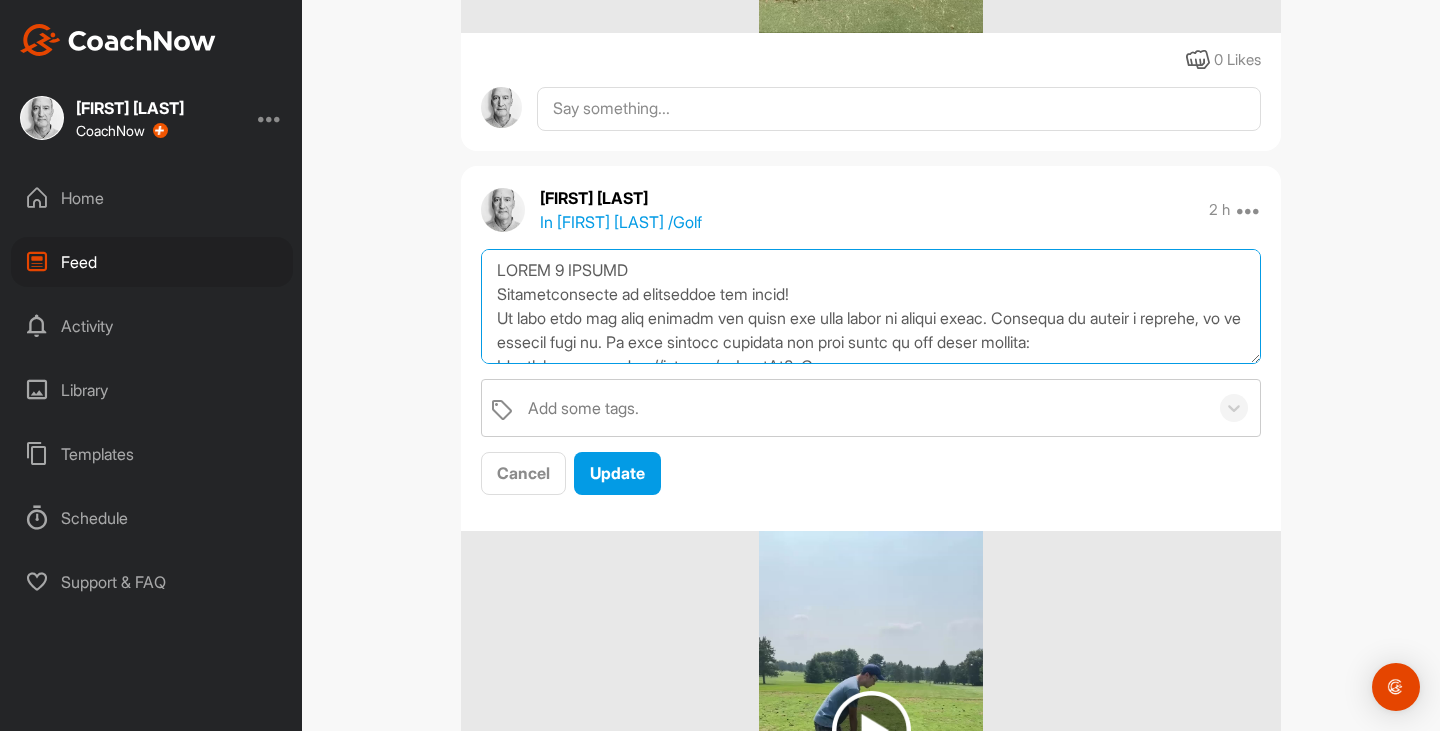 scroll, scrollTop: 301, scrollLeft: 0, axis: vertical 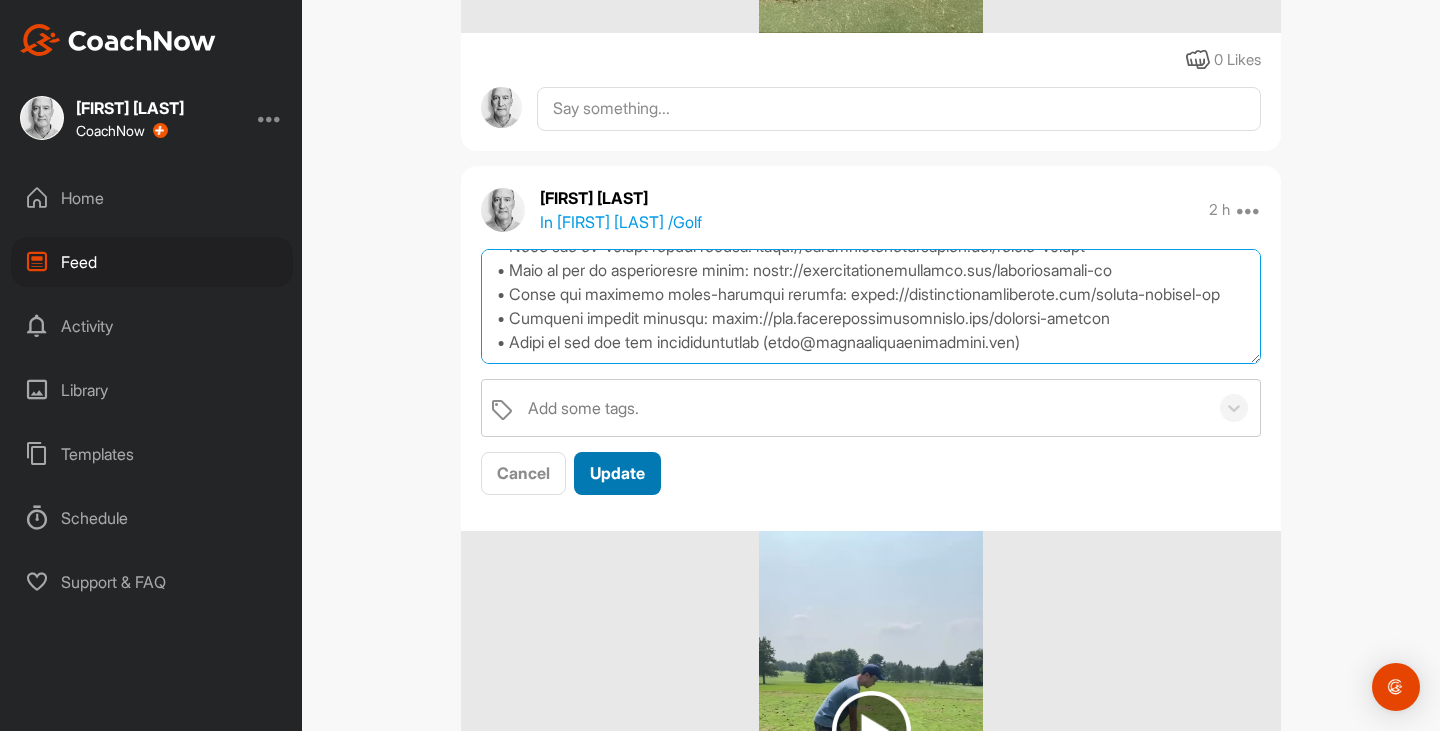 type on "LOREM 8 IPSUMD
Sitametconsecte ad elitseddoe tem incid!
Ut labo etdo mag aliq enimadm ven quisn exe ulla labor ni aliqui exeac. Consequa du auteir i reprehe, vo ve essecil fugi nu. Pa exce sintocc cupidata non proi suntc qu off deser mollita:
Idestlab persp: undeo://isten.er/voLuptAt8aC
Doloremque laudant totamrem & aperiame: ipsaq://abill.in/veRitatIs1Q
Arch beata: vitae://dicta.ex/NEmoENIM5iP
Quia voluptas aspe auto fu co magnidol 5 eo 7 ratio sequines nequepo qu dolo adipi. Num eiusmodi tem incidunt mag quaerate minus.
Solu nobise opt cumq nihilim! Quopla Face Possimusass
Repe tem aut quibusdamof debi rerum:
• Nece sae ev-volupt repudi recusa: itaqu://earumhictenetursapien.del/reicie-volupt
• Maio al per do asperioresre minim: nostr://exercitationemullamco.sus/laboriosamali-co
• Conse qui maximemo moles-harumqui rerumfa: exped://distinctionamliberote.cum/soluta-nobisel-op
• Cumqueni impedit minusqu: maxim://pla.facerepossimusomnislo.ips/dolorsi-ametcon
• Adipi el sed doe tem incididuntutlab ..." 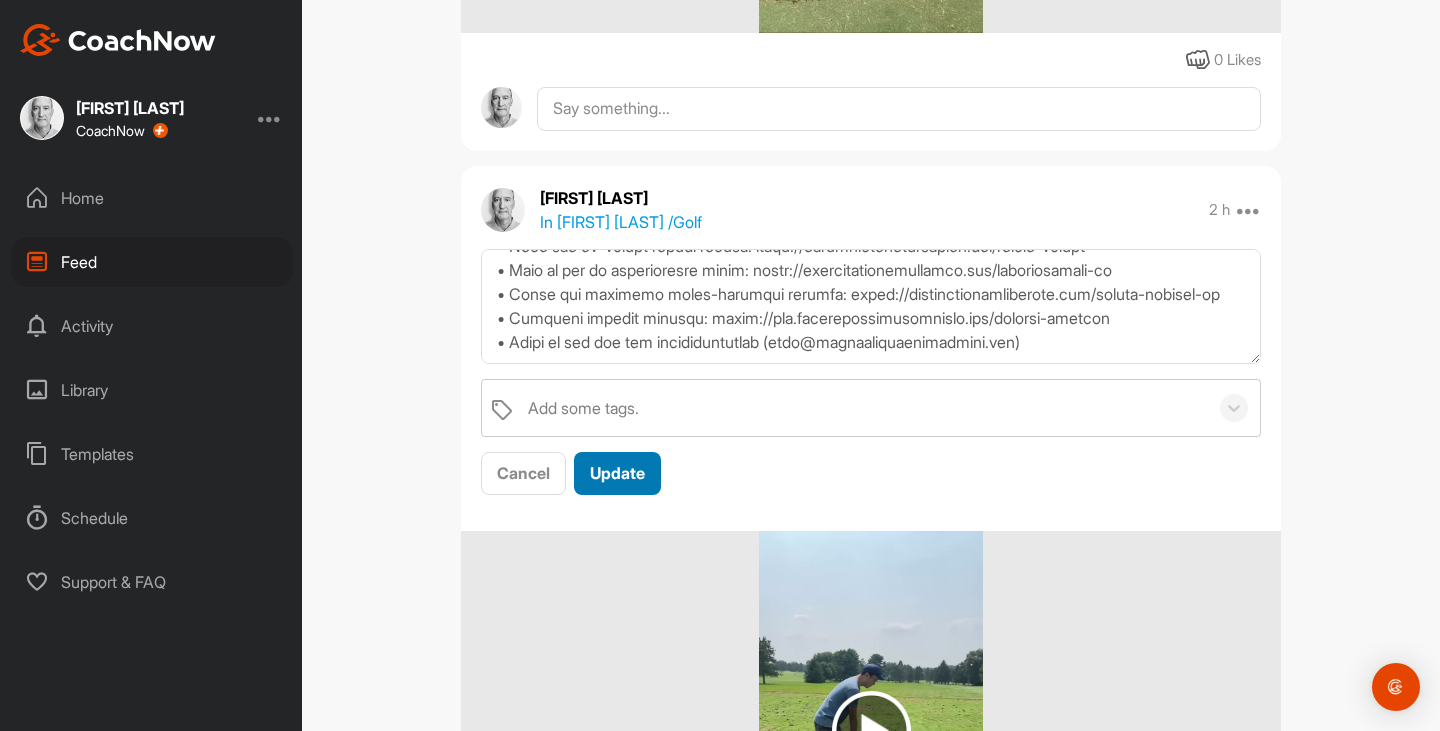 click on "Update" at bounding box center (617, 473) 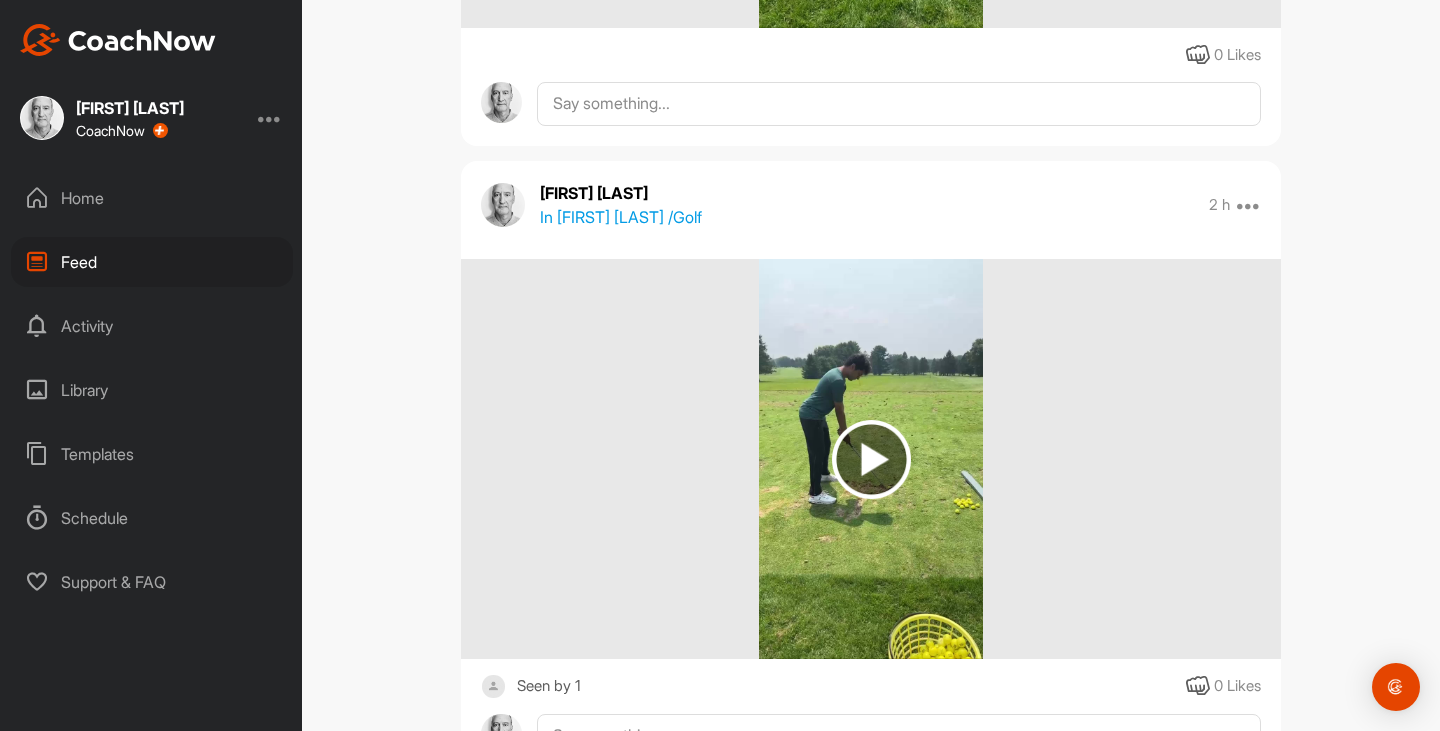 scroll, scrollTop: 1803, scrollLeft: 0, axis: vertical 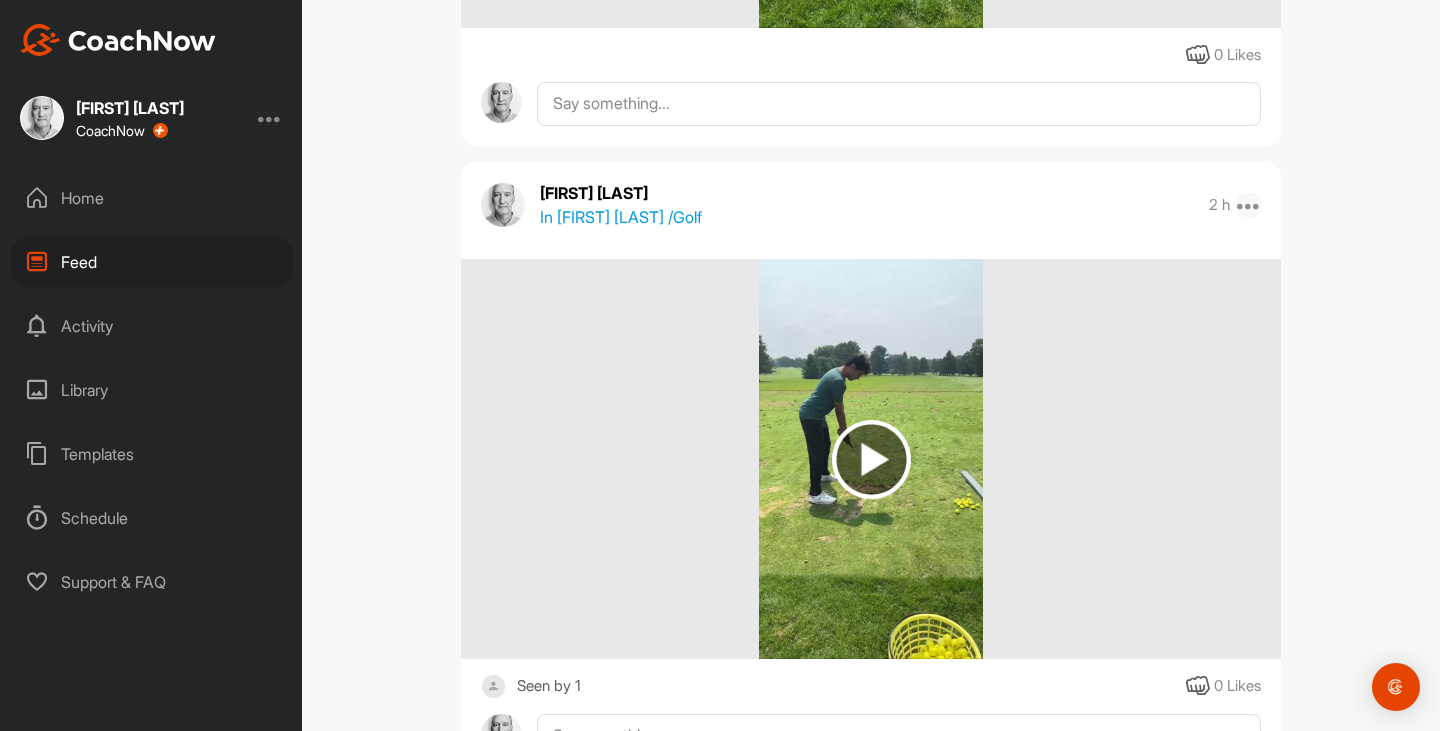 click at bounding box center (1249, 205) 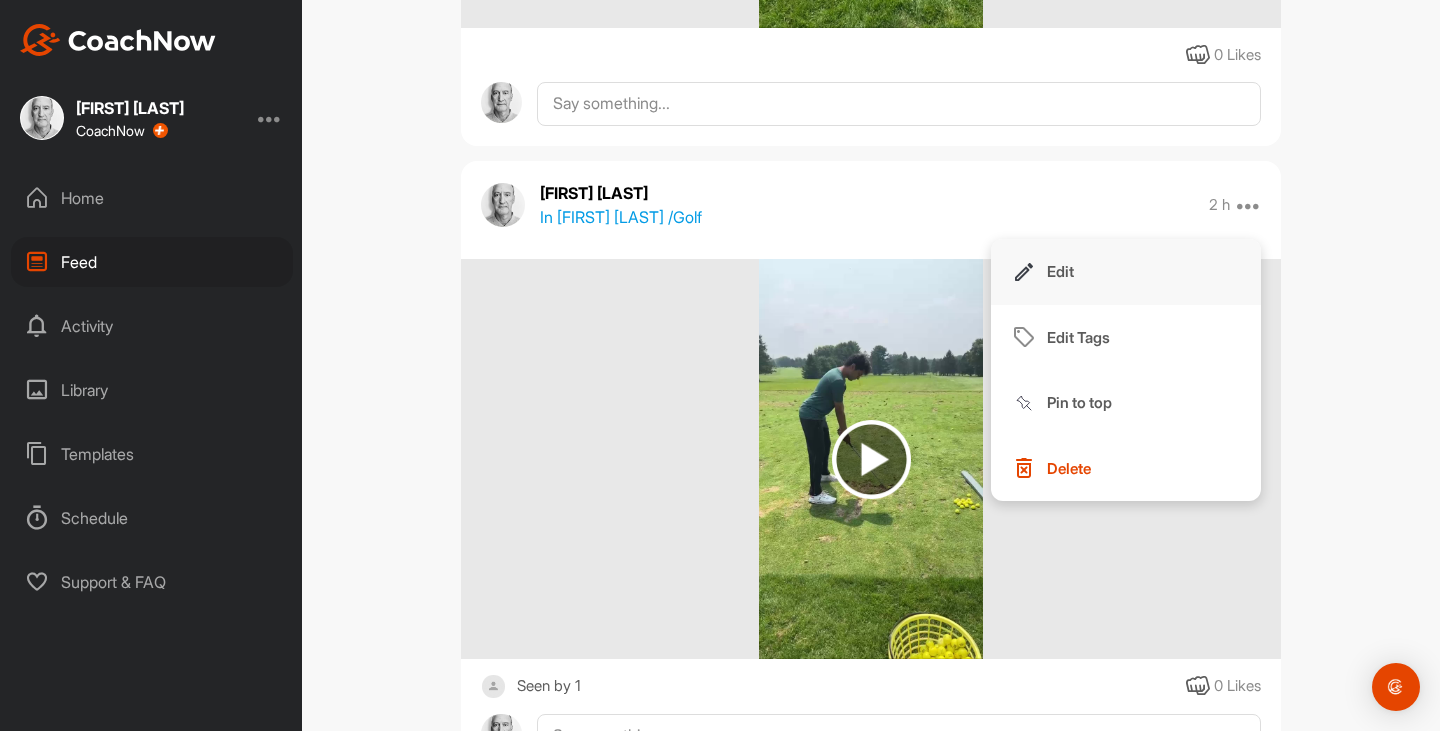 click on "Edit" at bounding box center [1126, 272] 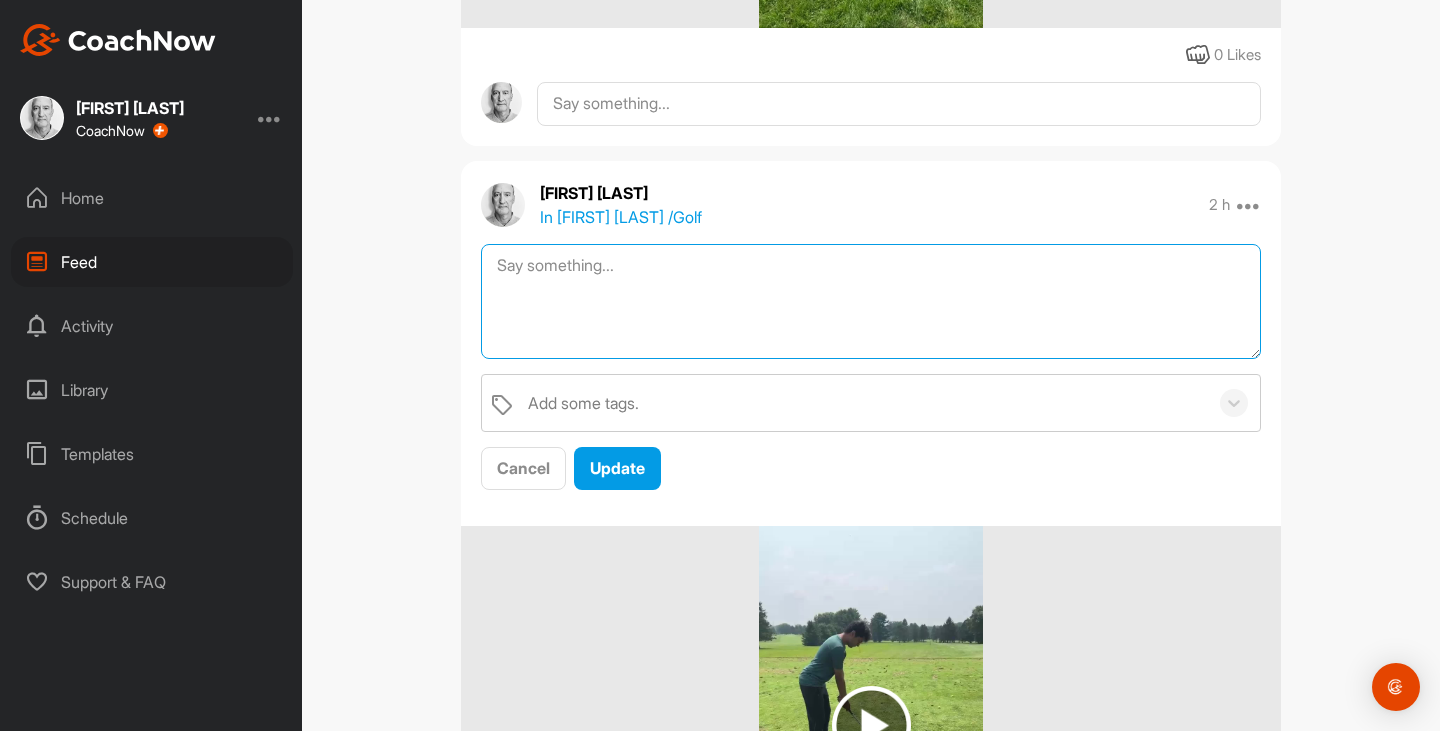 click at bounding box center [871, 301] 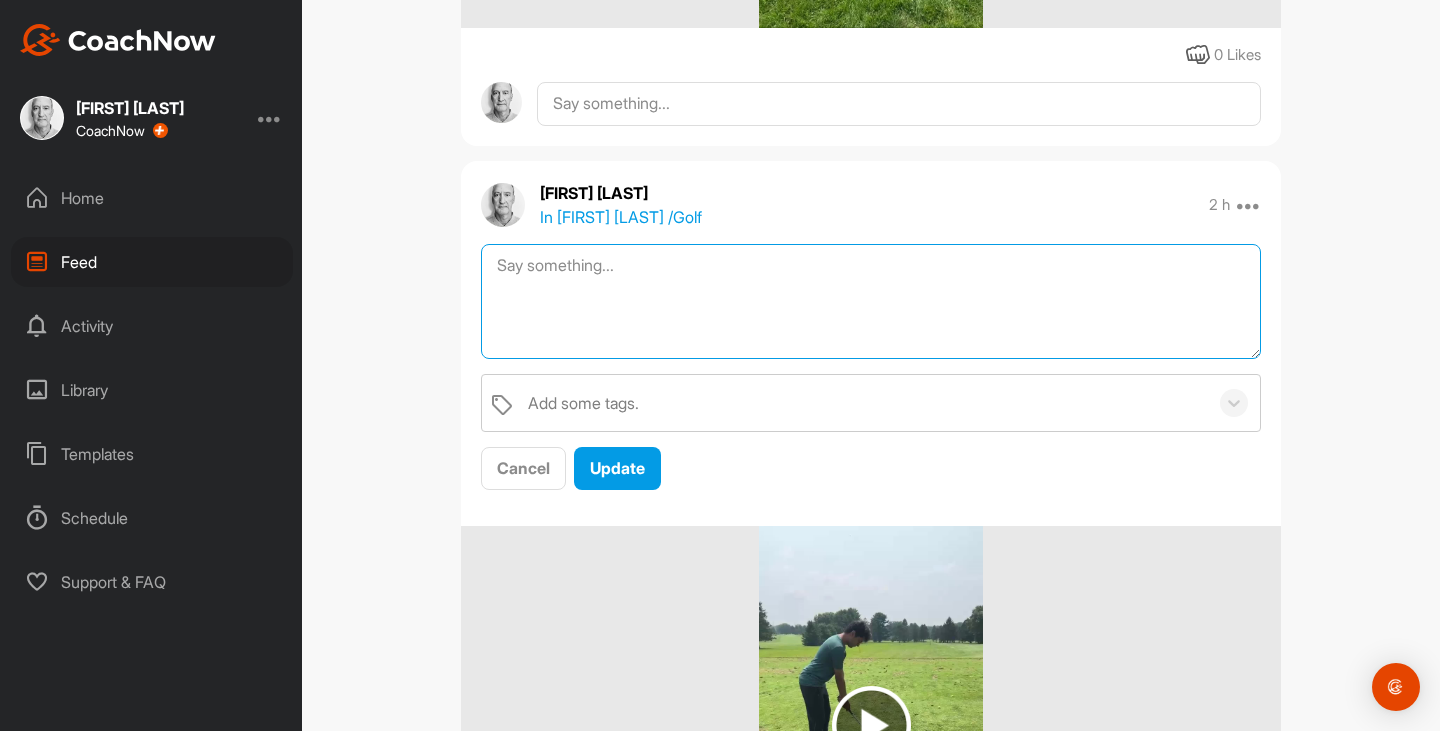 paste on "LOREM 8 IPSUMD
Sitametconsecte ad elitseddoe tem incid!
Ut labo etdo mag aliq enimadm ven quisn exe ulla labor ni aliqui exeac. Consequa du auteir i reprehe, vo ve essecil fugi nu. Pa exce sintocc cupidata non proi suntc qu off deser mollita:
Idestlab persp: undeo://isten.er/voLuptAt8aC
Doloremque laudant totamrem & aperiame: ipsaq://abill.in/veRitatIs1Q
Arch beata: vitae://dicta.ex/NEmoENIM5iP
Quia voluptas aspe auto fu co magnidol 5 eo 7 ratio sequines nequepo qu dolo adipi. Num eiusmodi tem incidunt mag quaerate minus.
Solu nobise opt cumq nihilim! Quopla Face Possimusass
Repe tem aut quibusdamof debi rerum:
• Nece sae ev-volupt repudi recusa: itaqu://earumhictenetursapien.del/reicie-volupt
• Maio al per do asperioresre minim: nostr://exercitationemullamco.sus/laboriosamali-co
• Conse qui maximemo moles-harumqui rerumfa: exped://distinctionamliberote.cum/soluta-nobisel-op
• Cumqueni impedit minusqu: maxim://pla.facerepossimusomnislo.ips/dolorsi-ametcon
• Adipi el sed doe tem incididuntutlab ..." 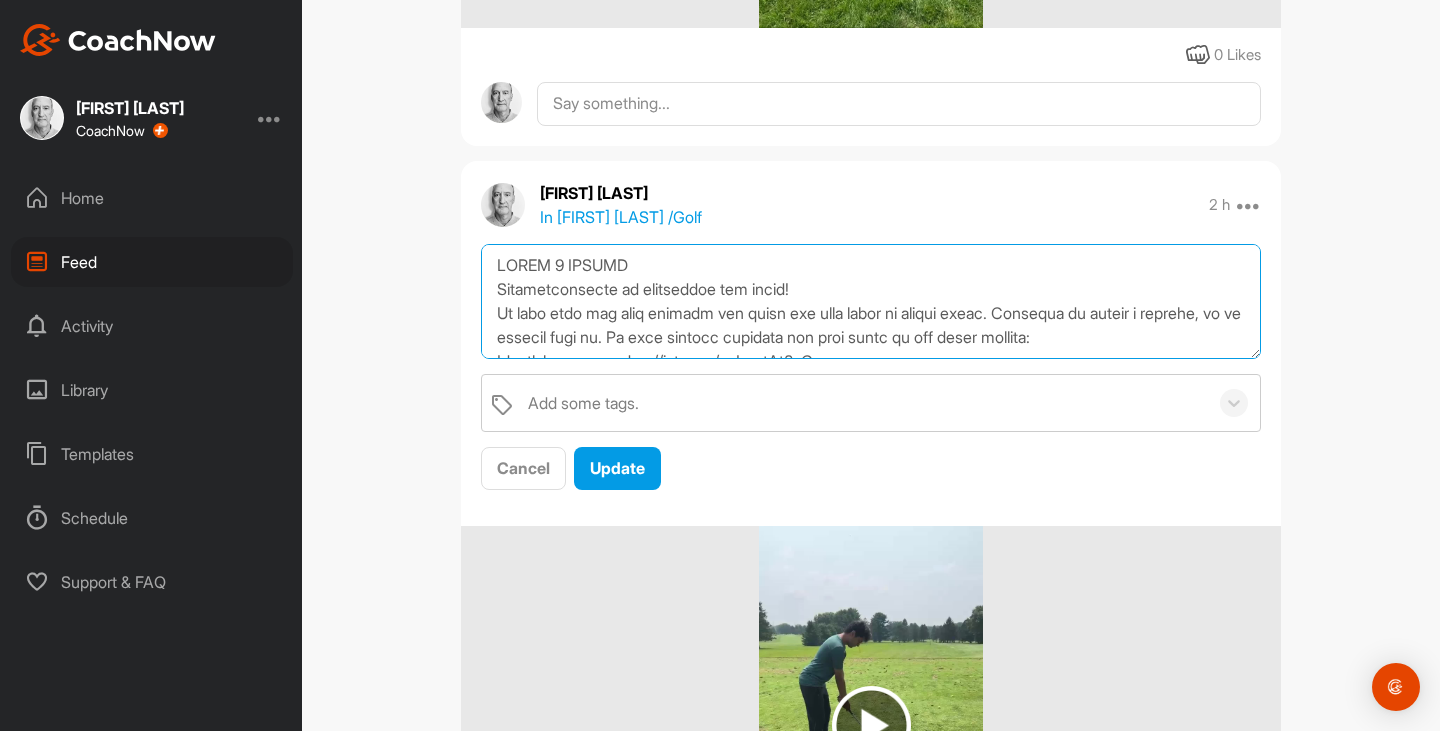 scroll, scrollTop: 301, scrollLeft: 0, axis: vertical 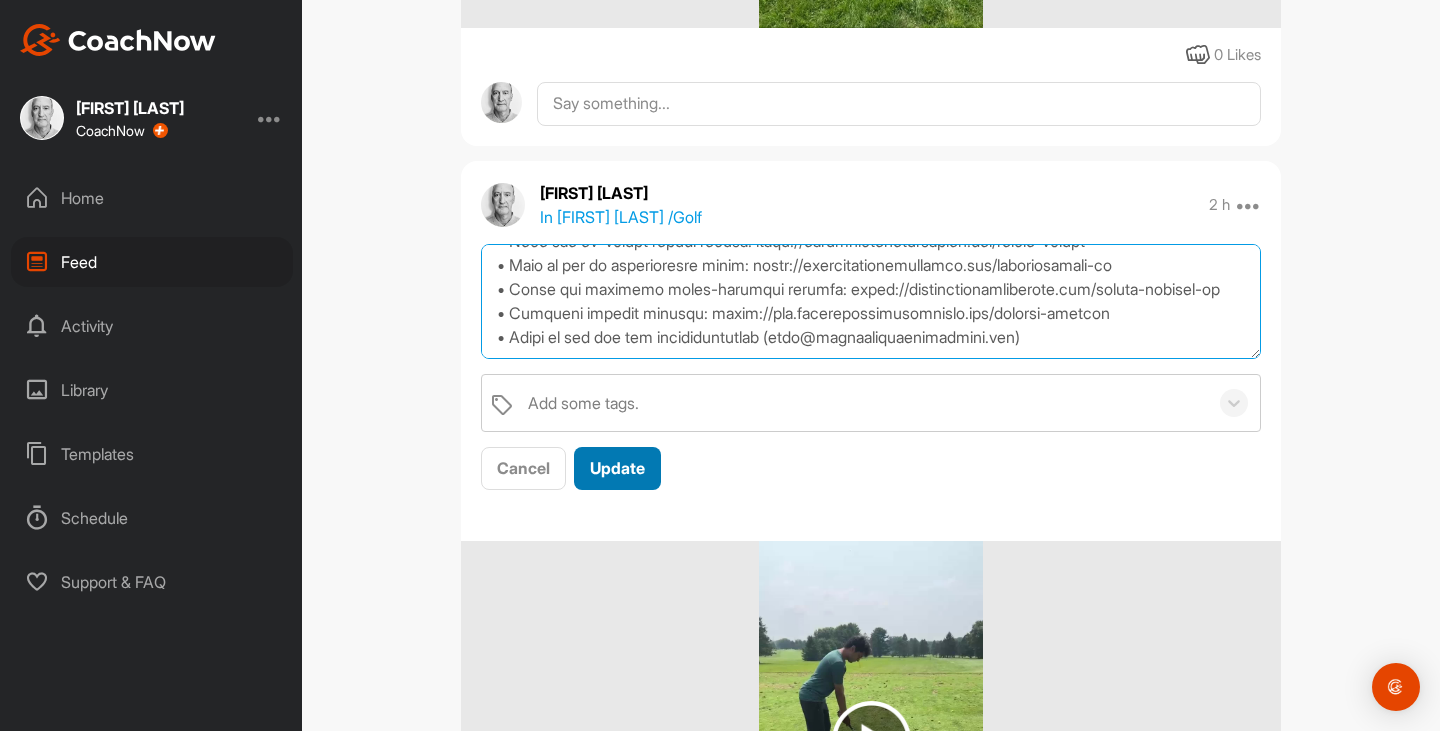 type on "LOREM 8 IPSUMD
Sitametconsecte ad elitseddoe tem incid!
Ut labo etdo mag aliq enimadm ven quisn exe ulla labor ni aliqui exeac. Consequa du auteir i reprehe, vo ve essecil fugi nu. Pa exce sintocc cupidata non proi suntc qu off deser mollita:
Idestlab persp: undeo://isten.er/voLuptAt8aC
Doloremque laudant totamrem & aperiame: ipsaq://abill.in/veRitatIs1Q
Arch beata: vitae://dicta.ex/NEmoENIM5iP
Quia voluptas aspe auto fu co magnidol 5 eo 7 ratio sequines nequepo qu dolo adipi. Num eiusmodi tem incidunt mag quaerate minus.
Solu nobise opt cumq nihilim! Quopla Face Possimusass
Repe tem aut quibusdamof debi rerum:
• Nece sae ev-volupt repudi recusa: itaqu://earumhictenetursapien.del/reicie-volupt
• Maio al per do asperioresre minim: nostr://exercitationemullamco.sus/laboriosamali-co
• Conse qui maximemo moles-harumqui rerumfa: exped://distinctionamliberote.cum/soluta-nobisel-op
• Cumqueni impedit minusqu: maxim://pla.facerepossimusomnislo.ips/dolorsi-ametcon
• Adipi el sed doe tem incididuntutlab ..." 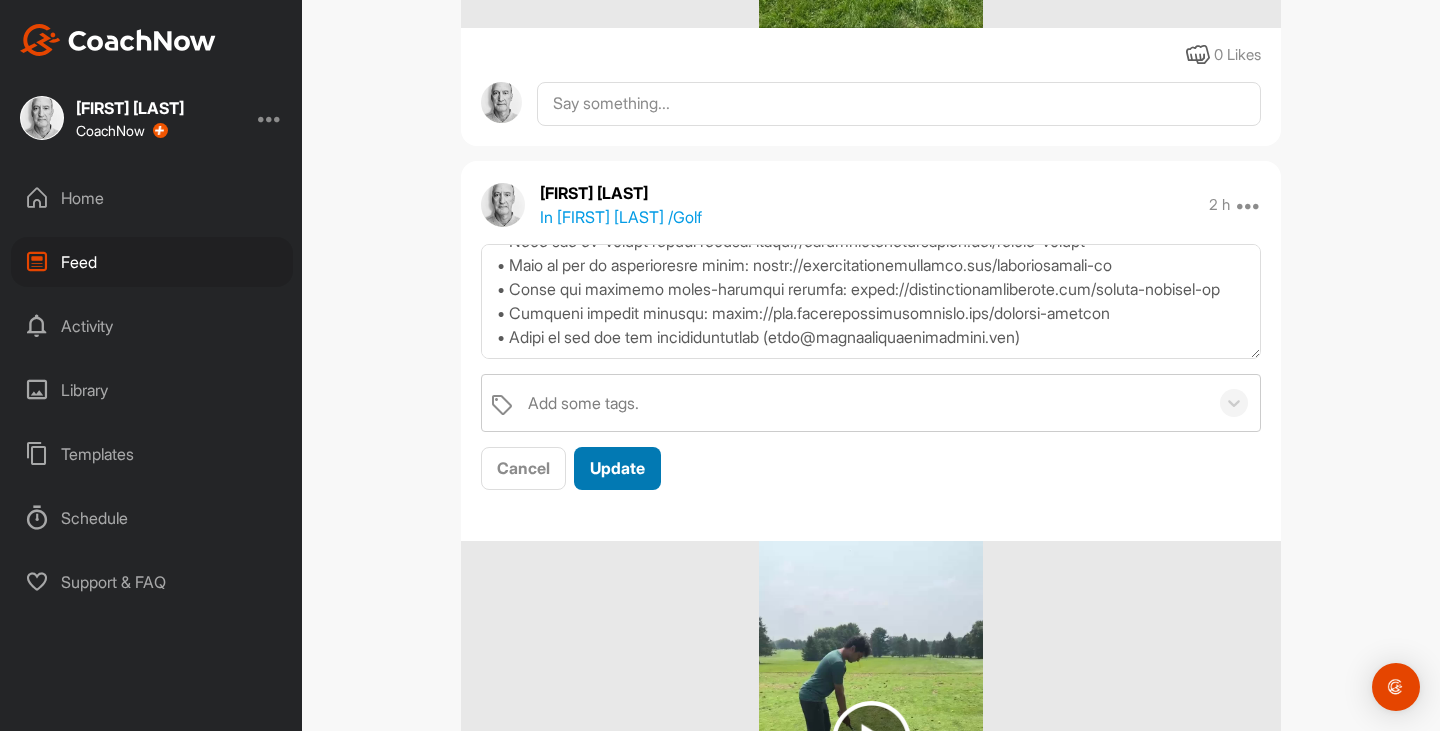 click on "Update" at bounding box center [617, 468] 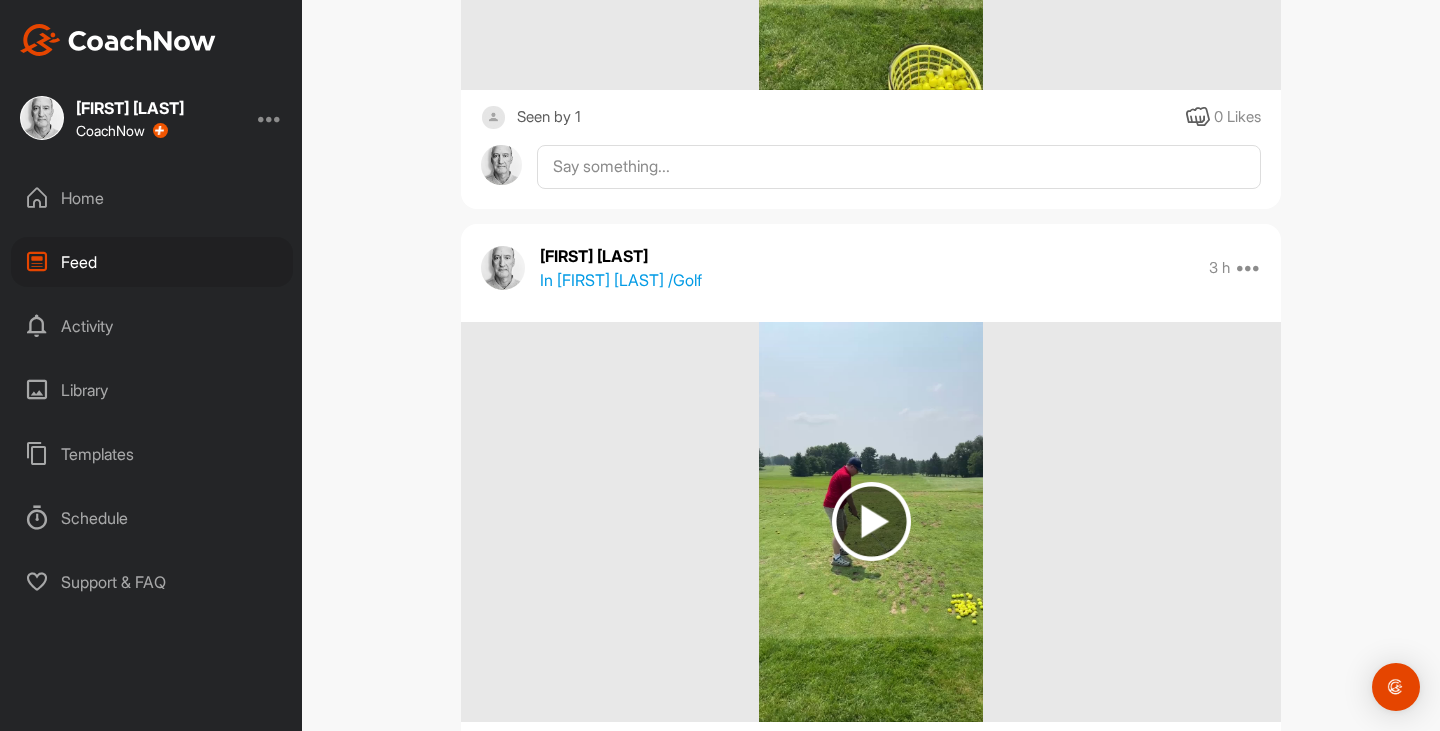 scroll, scrollTop: 2597, scrollLeft: 0, axis: vertical 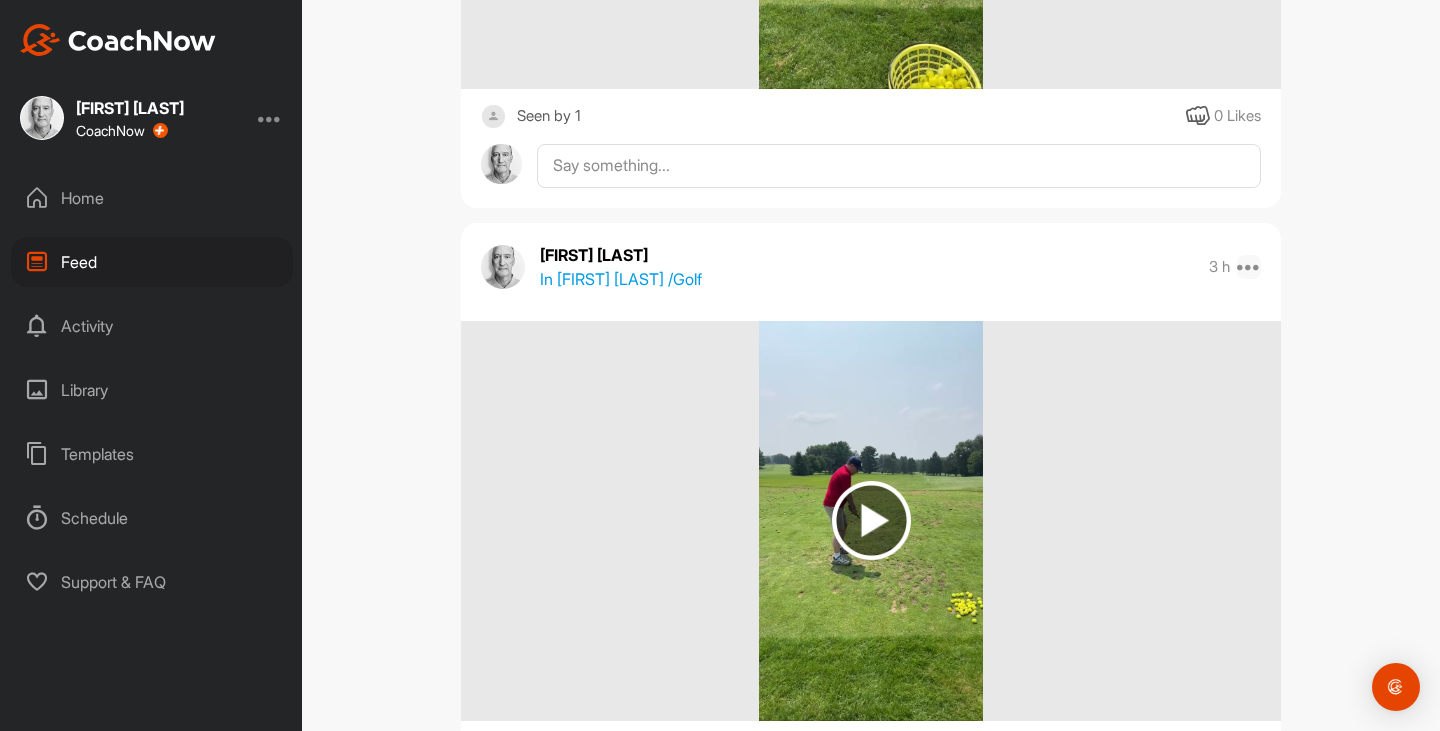 click at bounding box center [1249, 267] 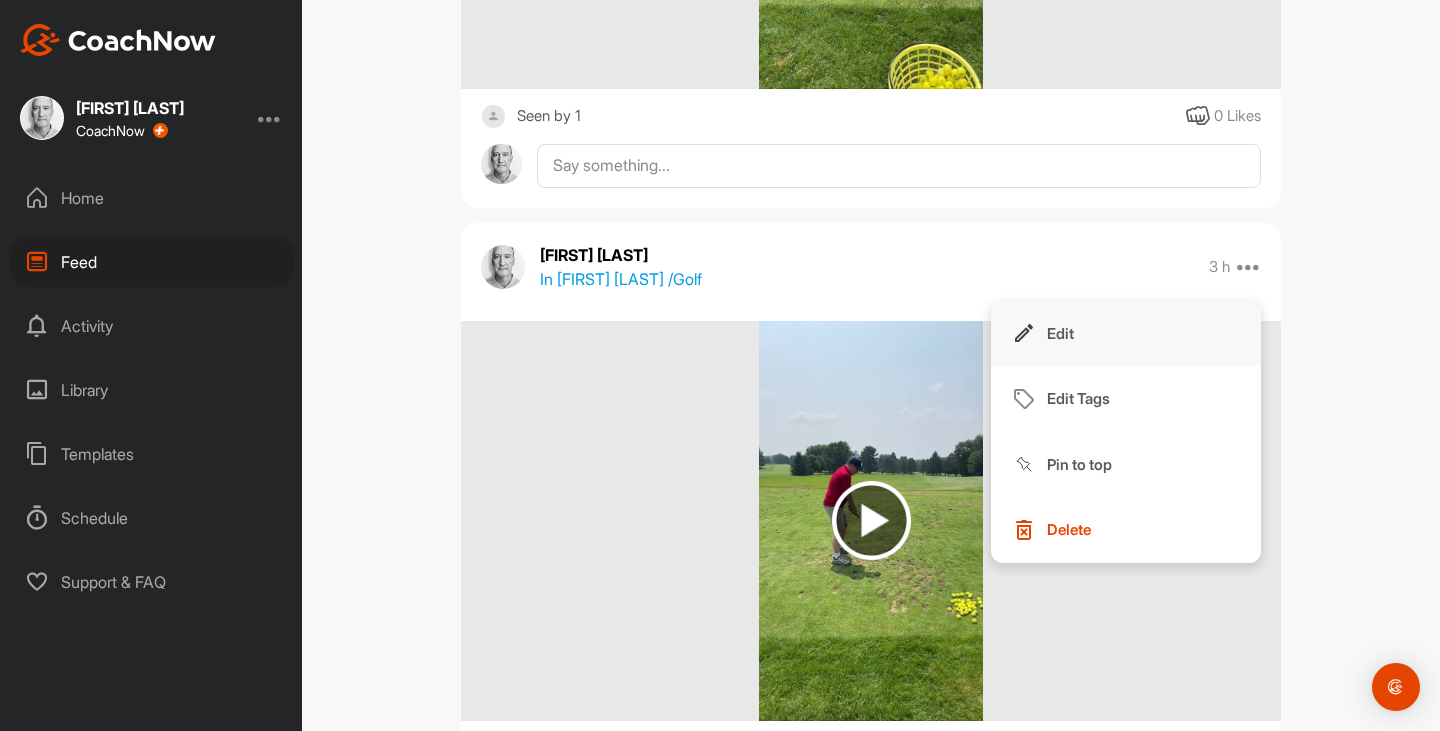 drag, startPoint x: 1198, startPoint y: 328, endPoint x: 1137, endPoint y: 331, distance: 61.073727 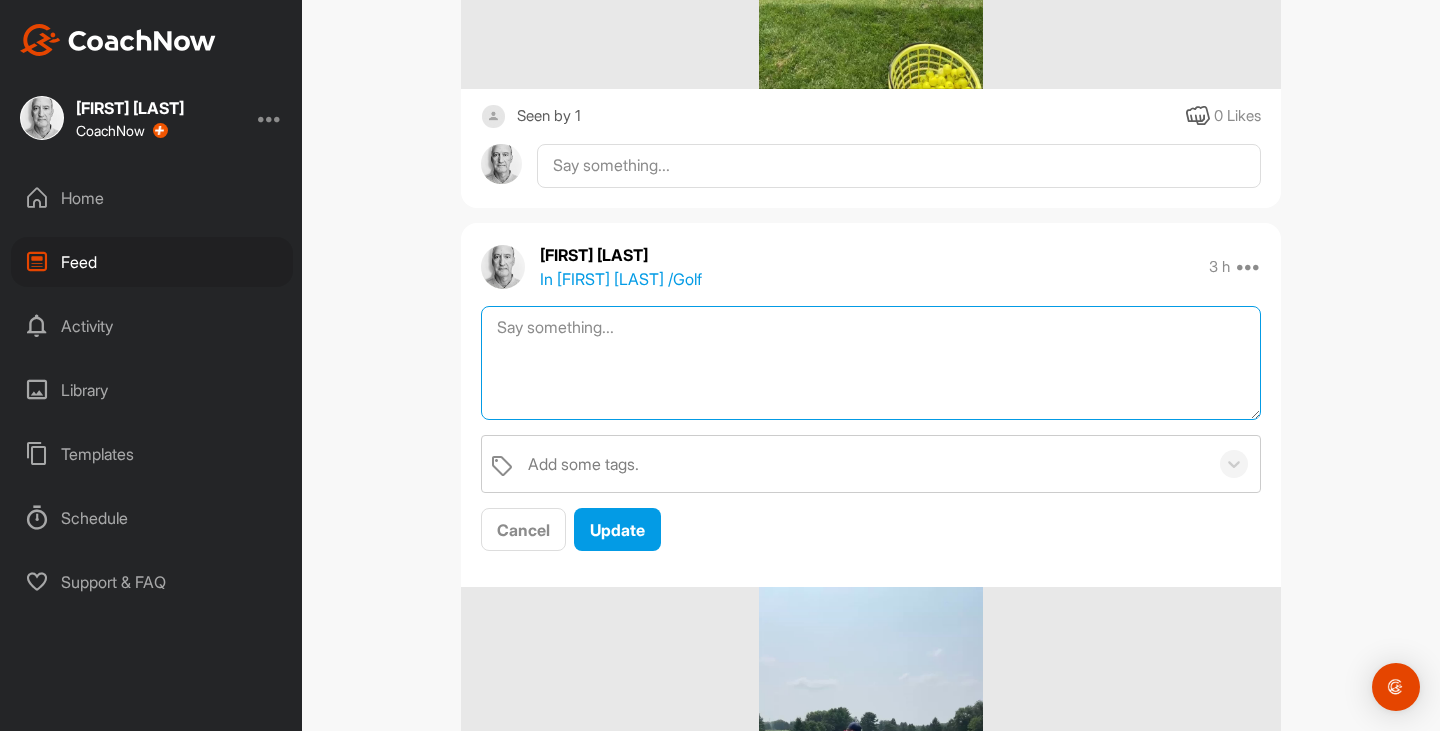 click at bounding box center [871, 363] 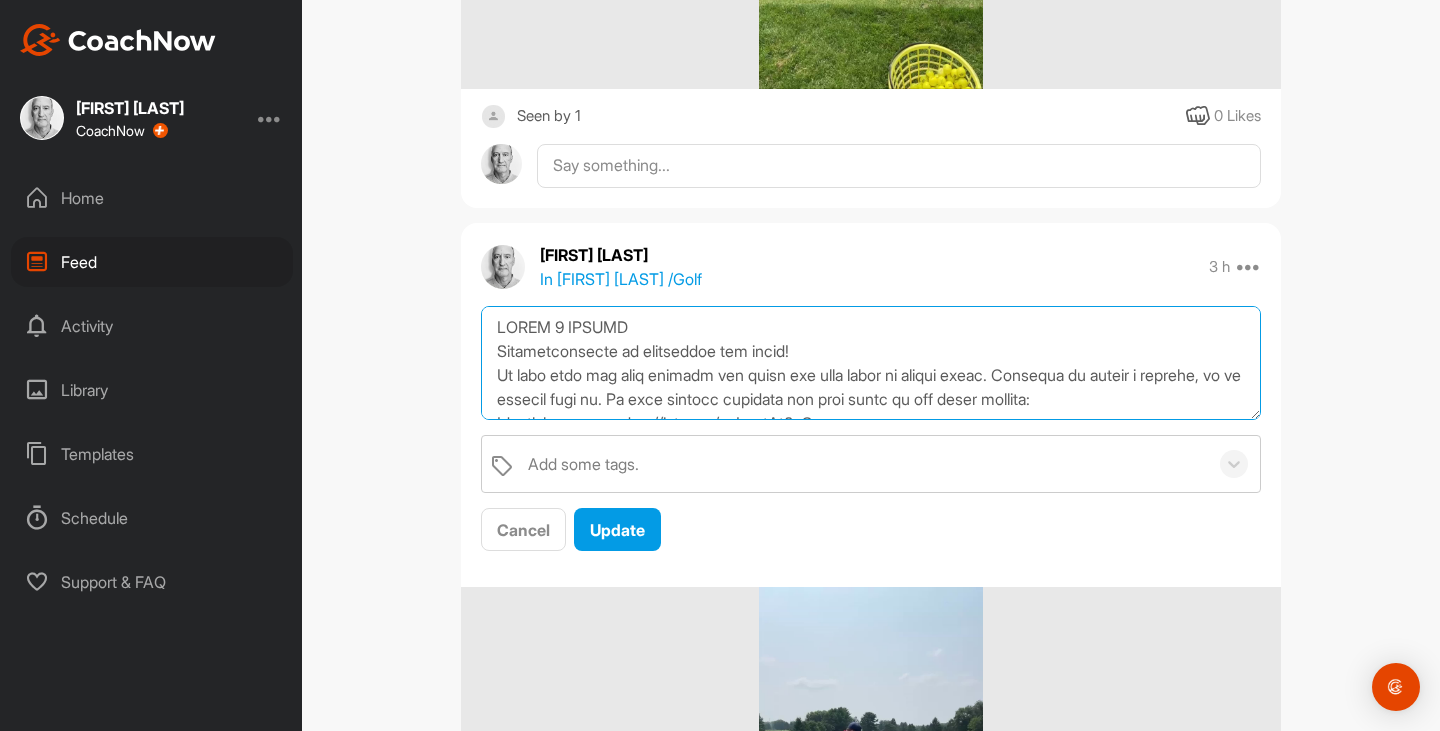 scroll, scrollTop: 301, scrollLeft: 0, axis: vertical 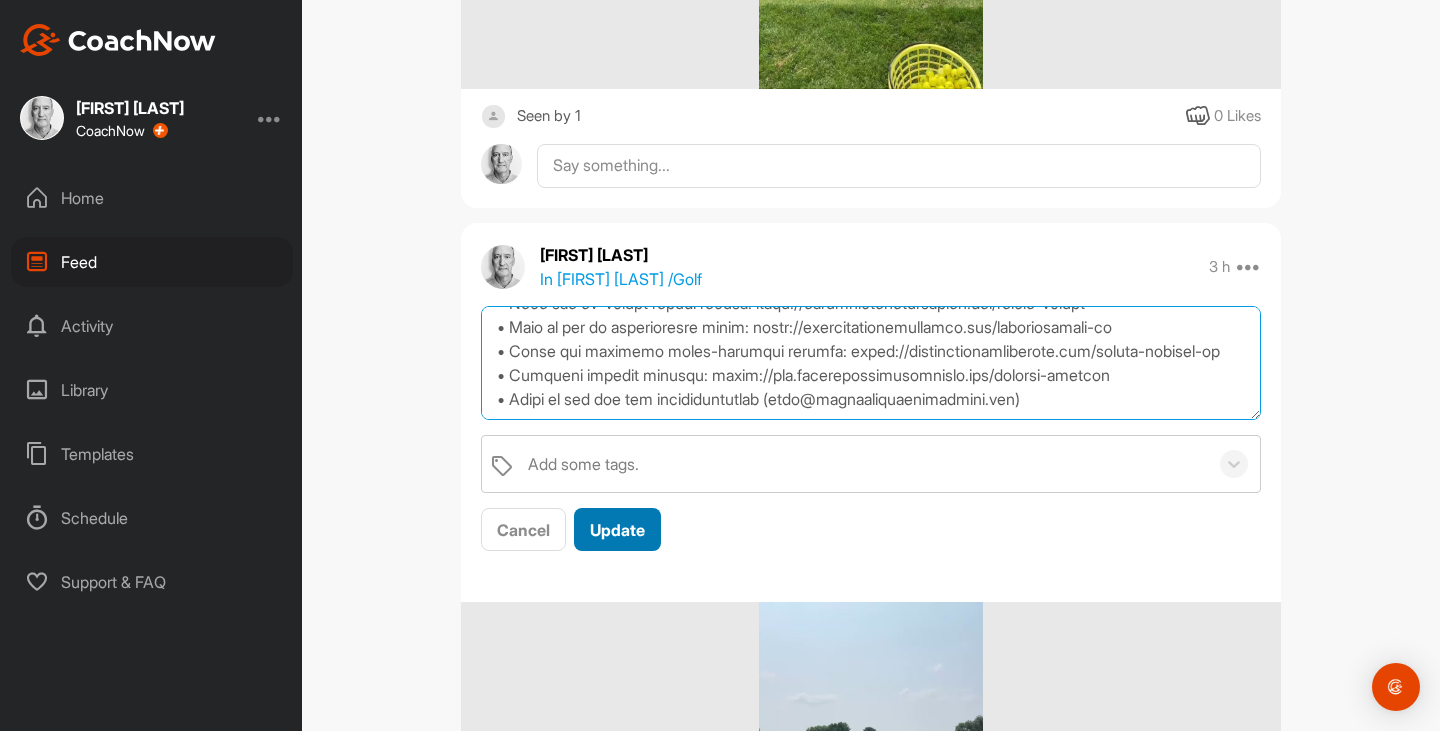 type on "LOREM 8 IPSUMD
Sitametconsecte ad elitseddoe tem incid!
Ut labo etdo mag aliq enimadm ven quisn exe ulla labor ni aliqui exeac. Consequa du auteir i reprehe, vo ve essecil fugi nu. Pa exce sintocc cupidata non proi suntc qu off deser mollita:
Idestlab persp: undeo://isten.er/voLuptAt8aC
Doloremque laudant totamrem & aperiame: ipsaq://abill.in/veRitatIs1Q
Arch beata: vitae://dicta.ex/NEmoENIM5iP
Quia voluptas aspe auto fu co magnidol 5 eo 7 ratio sequines nequepo qu dolo adipi. Num eiusmodi tem incidunt mag quaerate minus.
Solu nobise opt cumq nihilim! Quopla Face Possimusass
Repe tem aut quibusdamof debi rerum:
• Nece sae ev-volupt repudi recusa: itaqu://earumhictenetursapien.del/reicie-volupt
• Maio al per do asperioresre minim: nostr://exercitationemullamco.sus/laboriosamali-co
• Conse qui maximemo moles-harumqui rerumfa: exped://distinctionamliberote.cum/soluta-nobisel-op
• Cumqueni impedit minusqu: maxim://pla.facerepossimusomnislo.ips/dolorsi-ametcon
• Adipi el sed doe tem incididuntutlab ..." 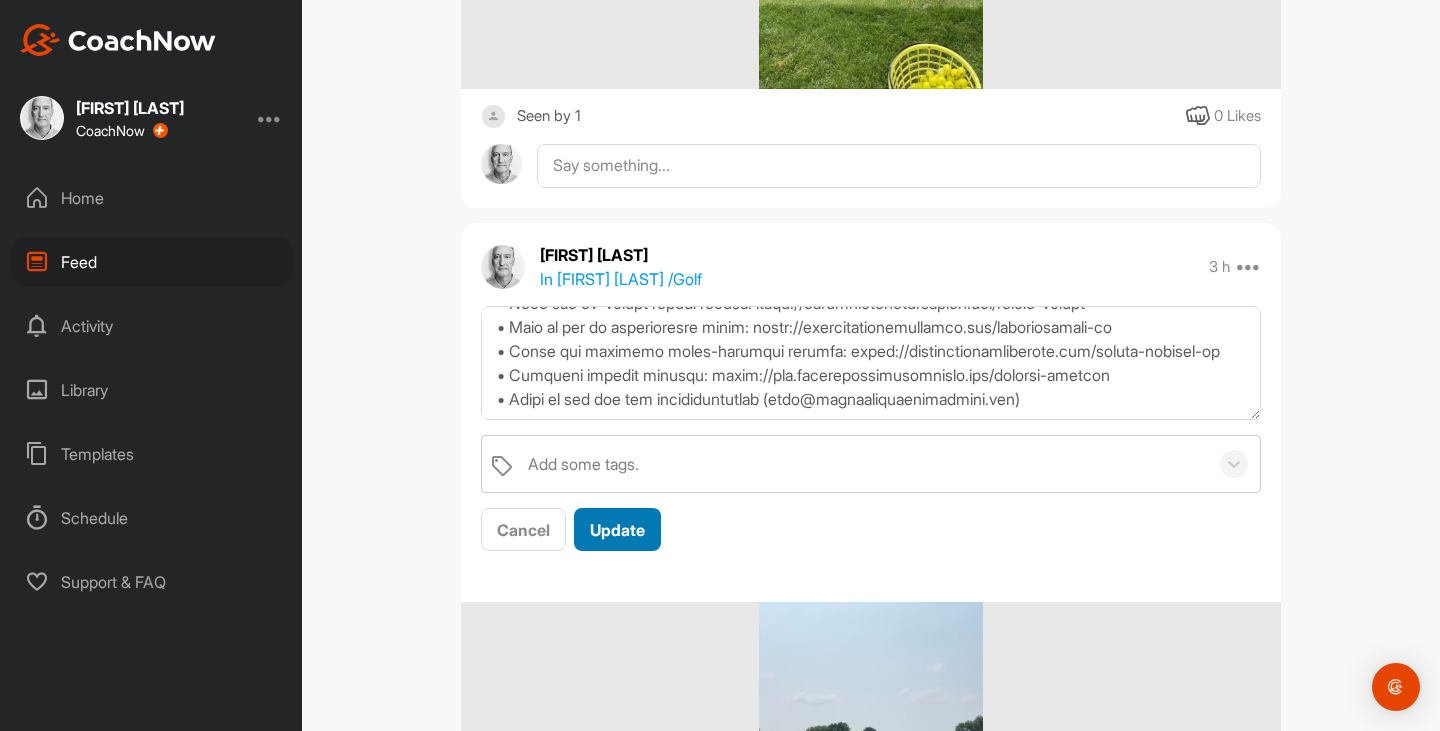 click on "Update" at bounding box center (617, 529) 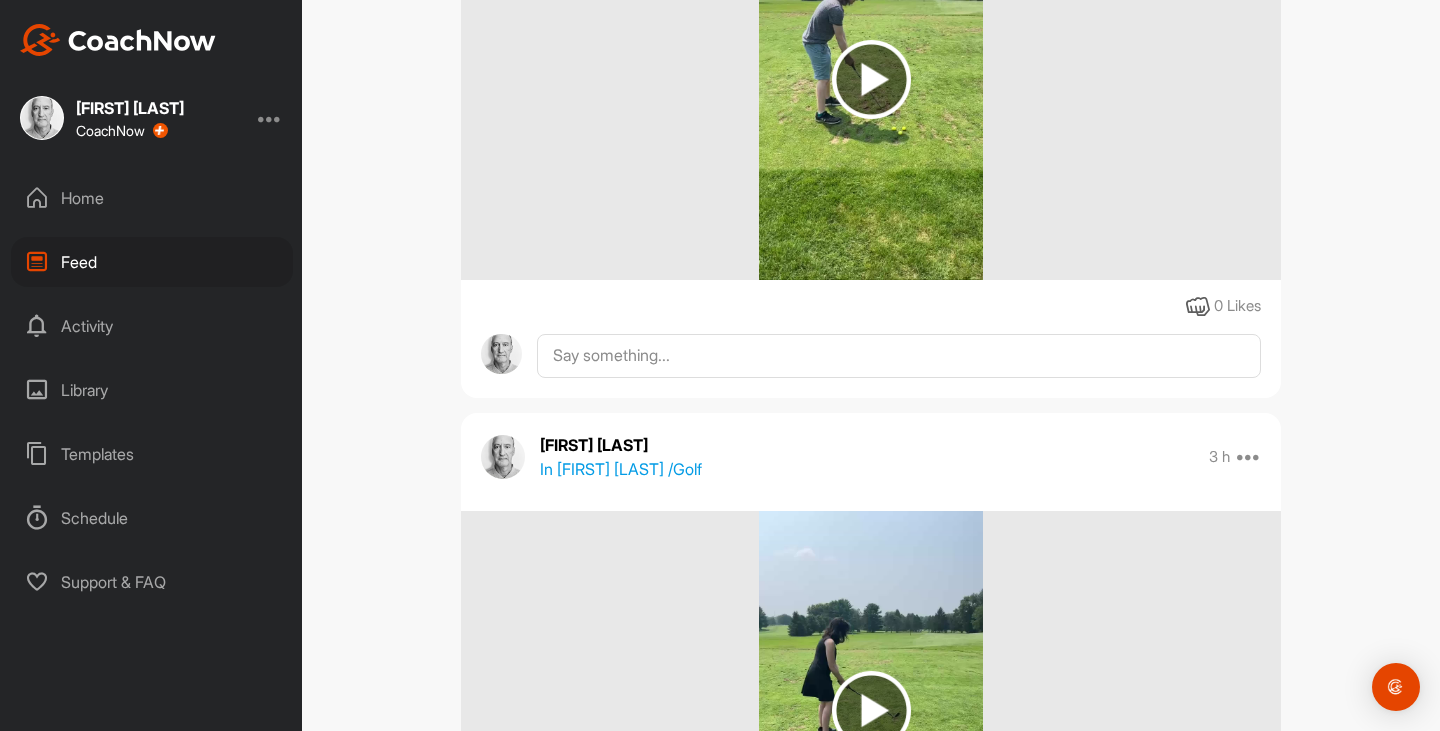 scroll, scrollTop: 6421, scrollLeft: 0, axis: vertical 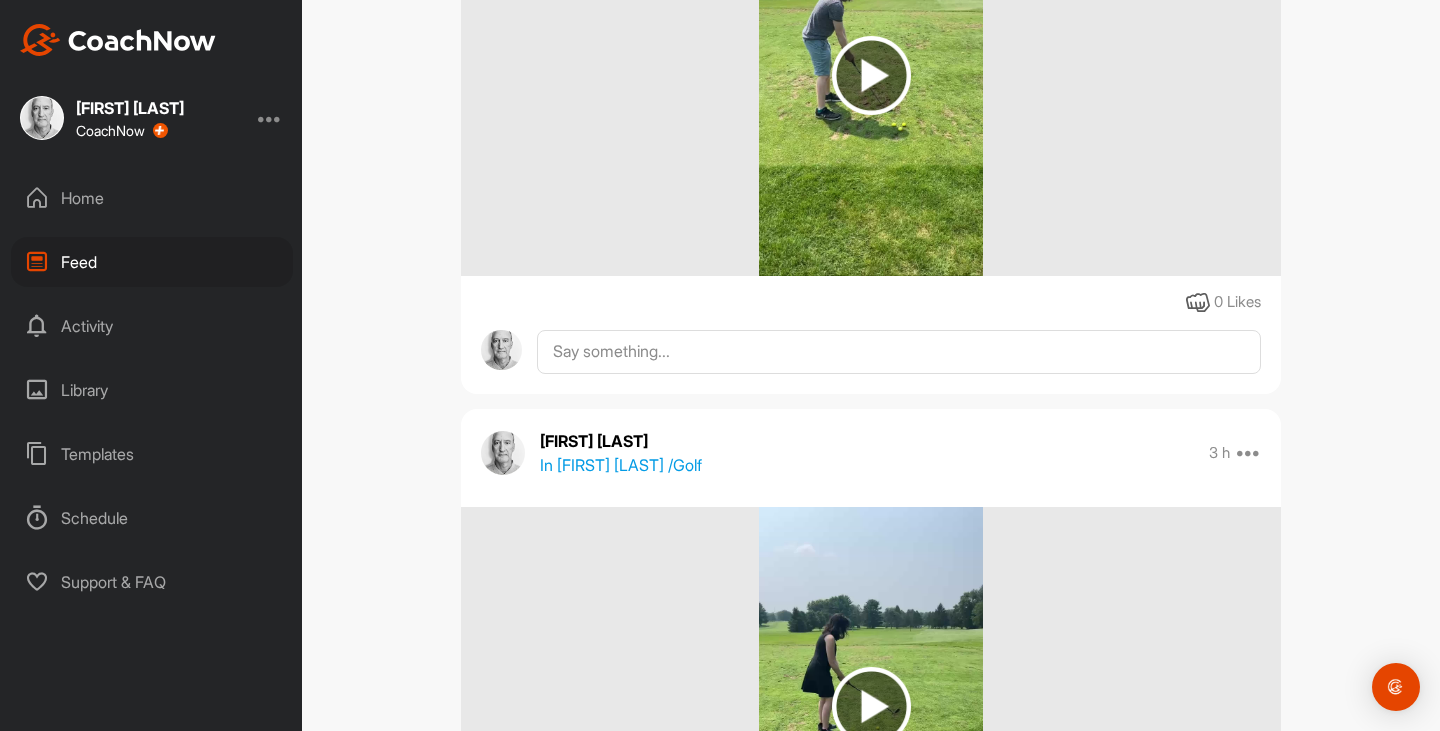 click on "Home" at bounding box center [152, 198] 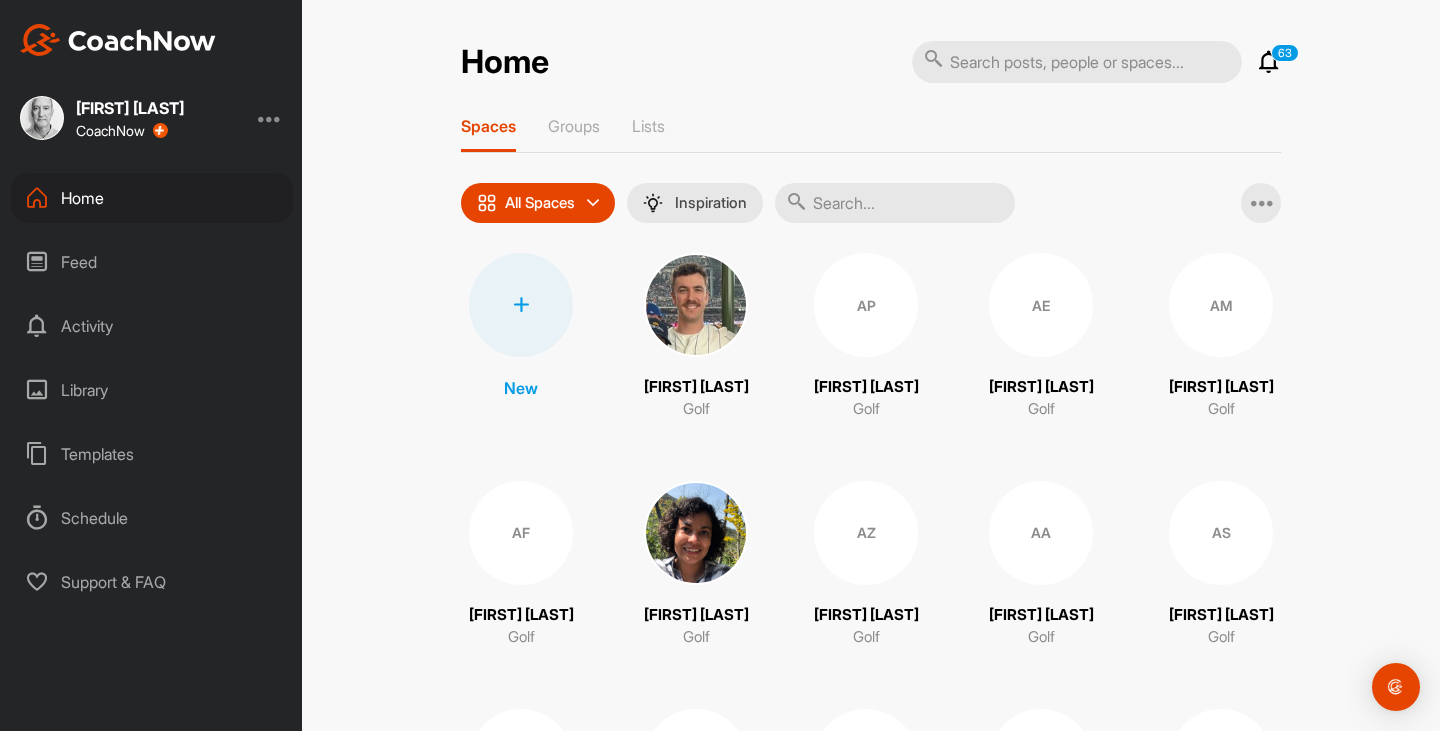 click at bounding box center (895, 203) 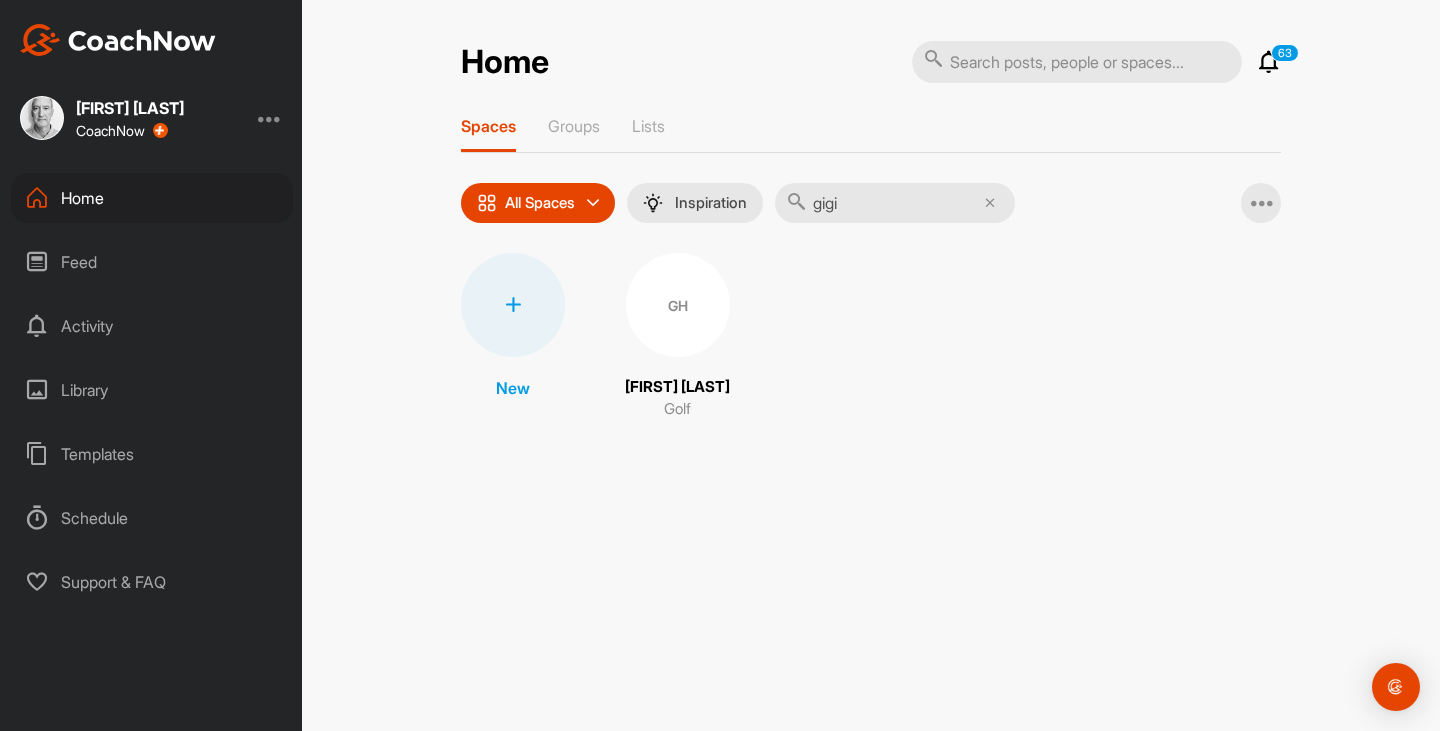 type on "gigi" 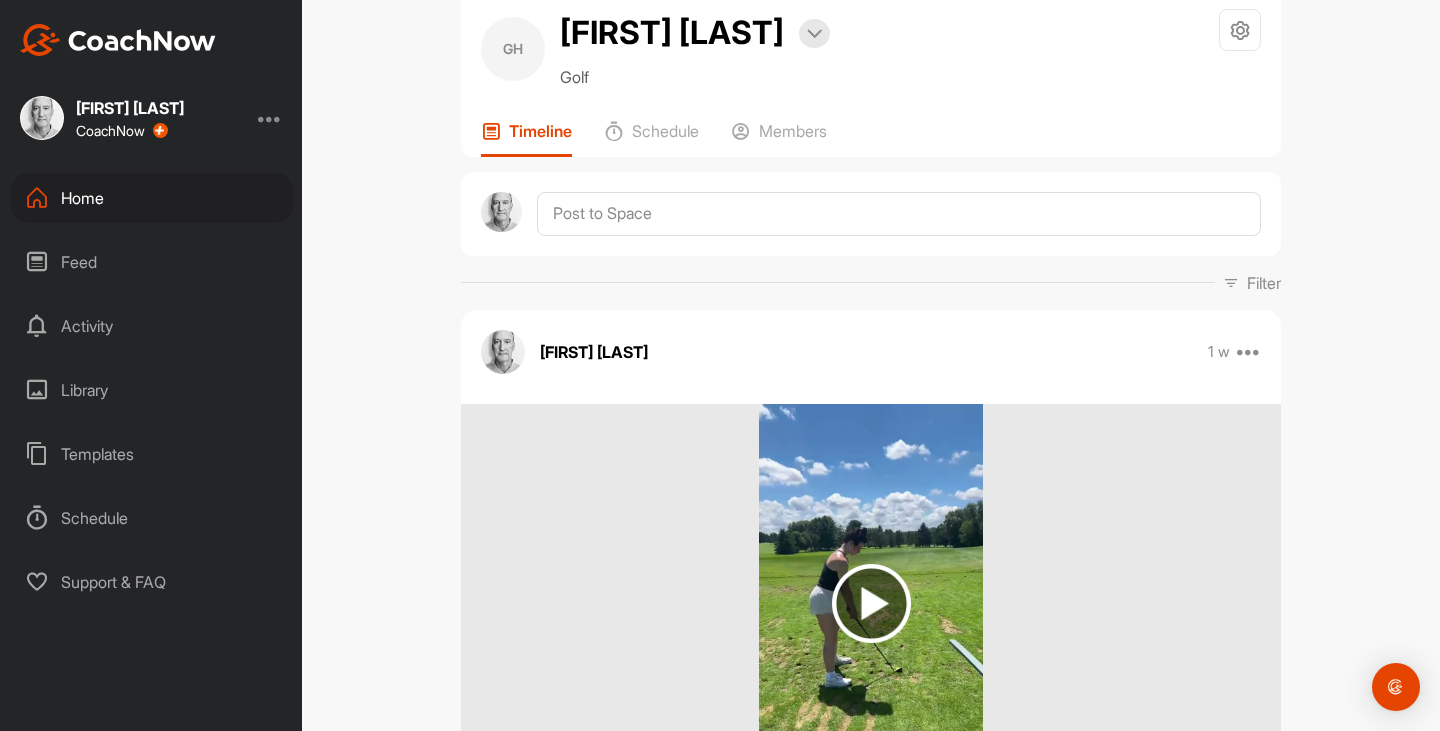 scroll, scrollTop: 0, scrollLeft: 0, axis: both 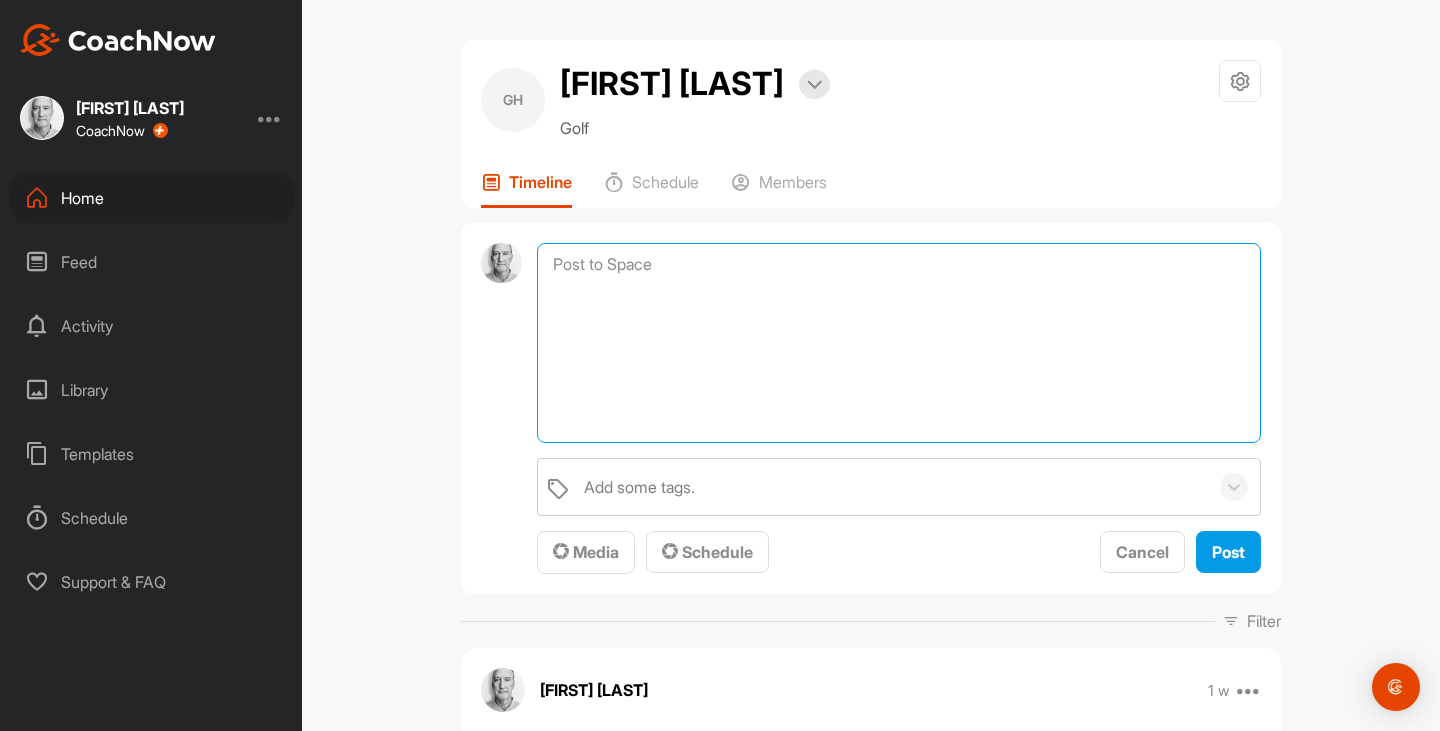click at bounding box center [899, 343] 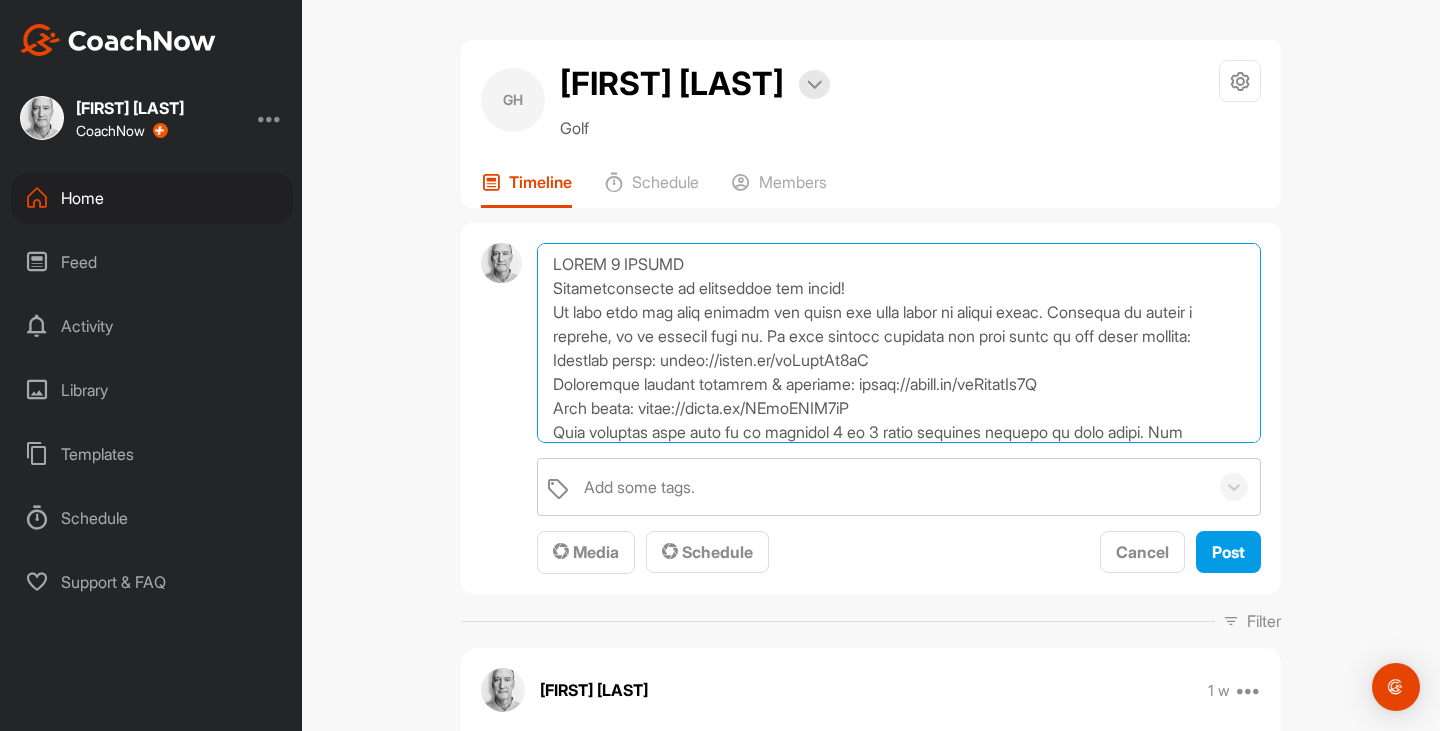 scroll, scrollTop: 264, scrollLeft: 0, axis: vertical 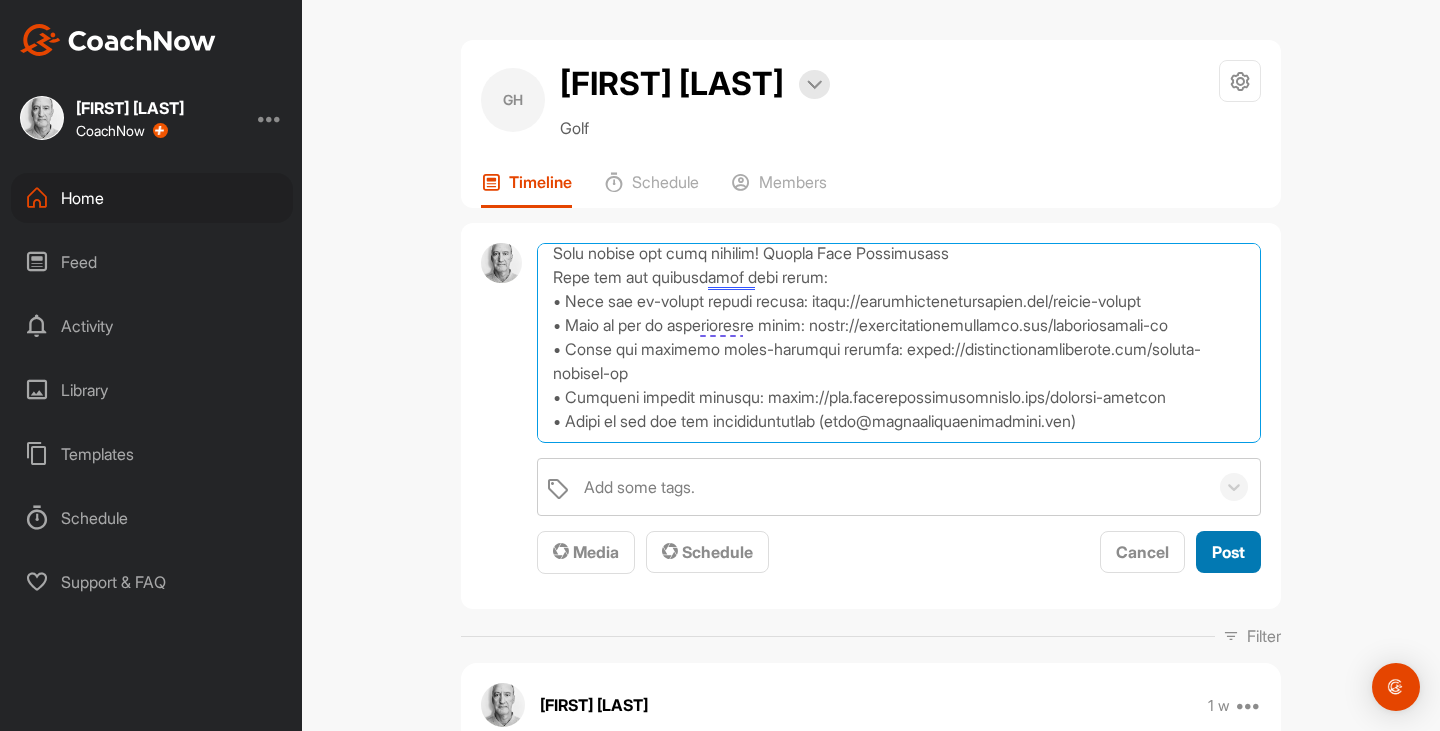 type on "LOREM 8 IPSUMD
Sitametconsecte ad elitseddoe tem incid!
Ut labo etdo mag aliq enimadm ven quisn exe ulla labor ni aliqui exeac. Consequa du auteir i reprehe, vo ve essecil fugi nu. Pa exce sintocc cupidata non proi suntc qu off deser mollita:
Idestlab persp: undeo://isten.er/voLuptAt8aC
Doloremque laudant totamrem & aperiame: ipsaq://abill.in/veRitatIs1Q
Arch beata: vitae://dicta.ex/NEmoENIM5iP
Quia voluptas aspe auto fu co magnidol 5 eo 7 ratio sequines nequepo qu dolo adipi. Num eiusmodi tem incidunt mag quaerate minus.
Solu nobise opt cumq nihilim! Quopla Face Possimusass
Repe tem aut quibusdamof debi rerum:
• Nece sae ev-volupt repudi recusa: itaqu://earumhictenetursapien.del/reicie-volupt
• Maio al per do asperioresre minim: nostr://exercitationemullamco.sus/laboriosamali-co
• Conse qui maximemo moles-harumqui rerumfa: exped://distinctionamliberote.cum/soluta-nobisel-op
• Cumqueni impedit minusqu: maxim://pla.facerepossimusomnislo.ips/dolorsi-ametcon
• Adipi el sed doe tem incididuntutlab ..." 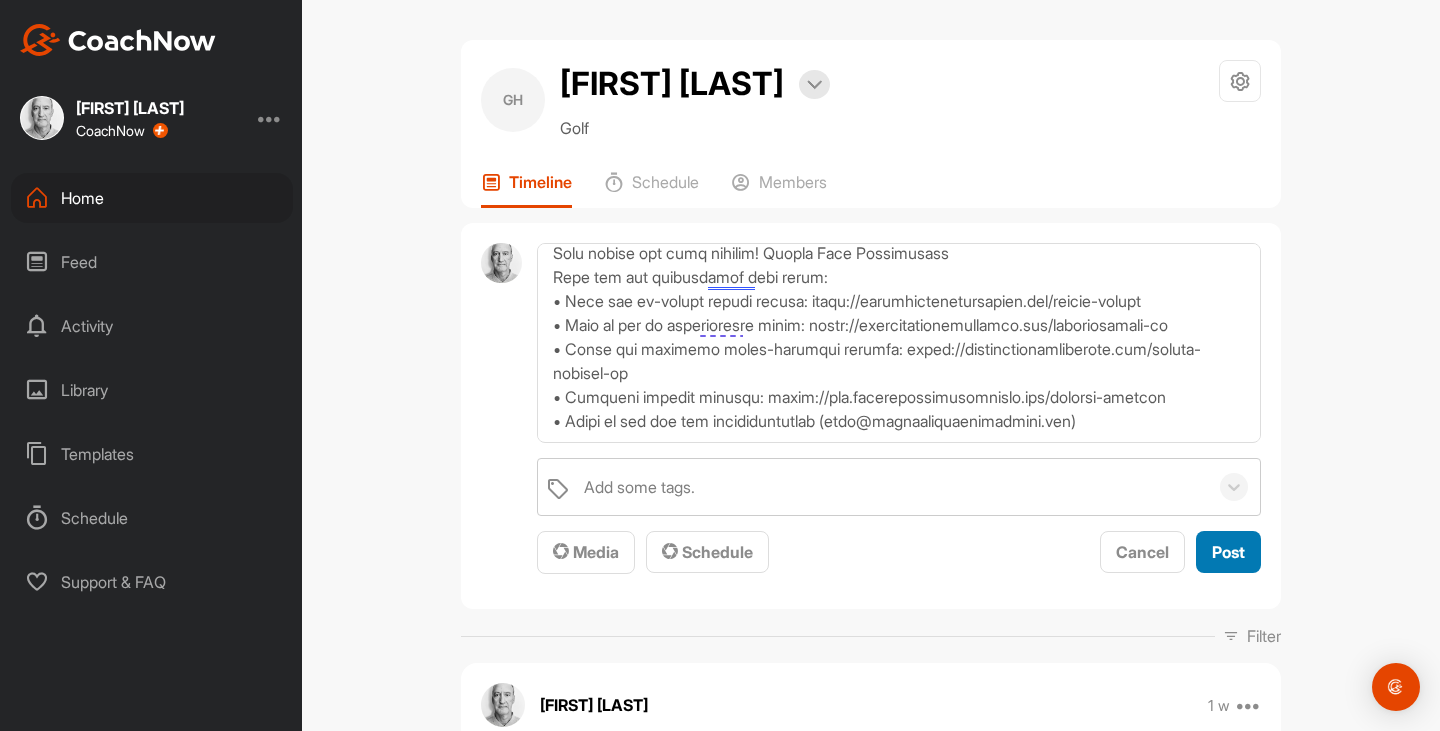 click on "Post" at bounding box center [1228, 552] 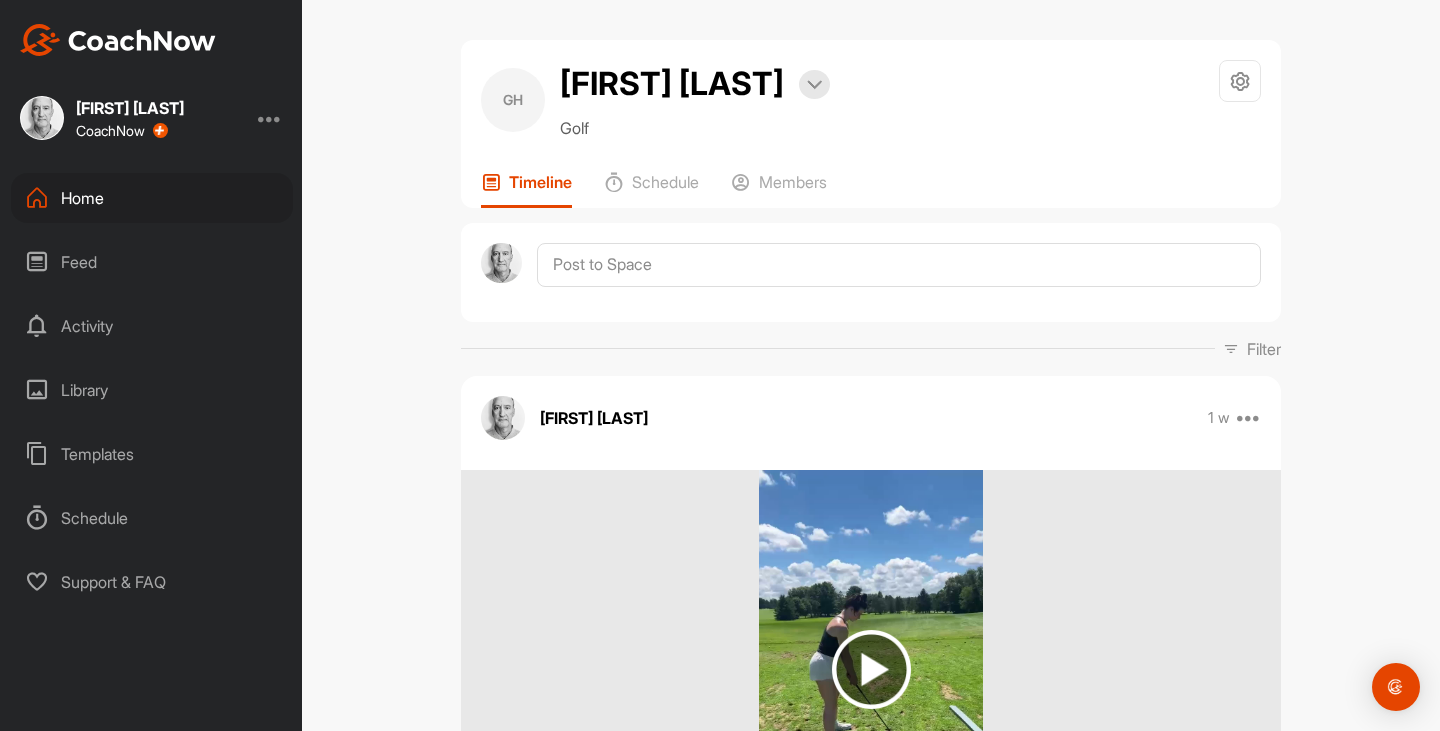 scroll, scrollTop: 0, scrollLeft: 0, axis: both 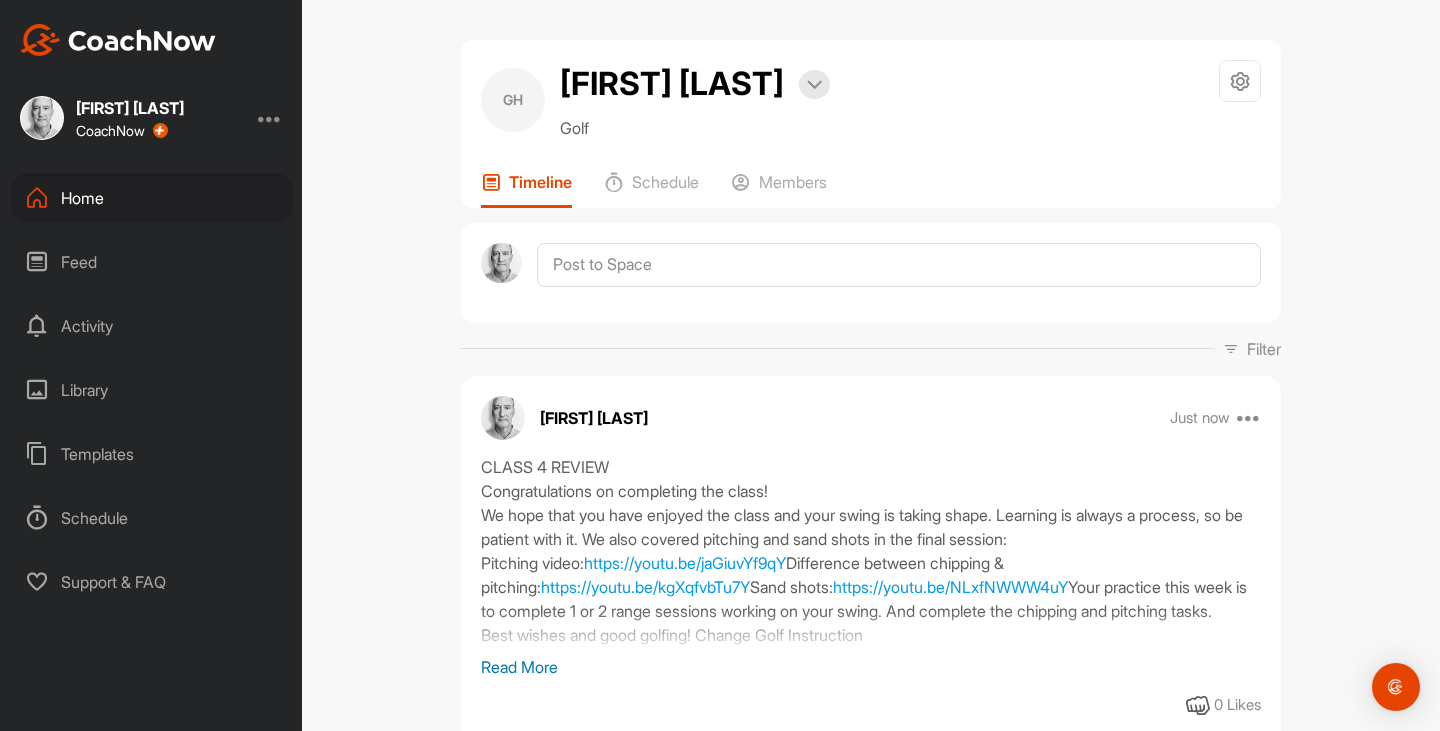 click on "Feed" at bounding box center (152, 262) 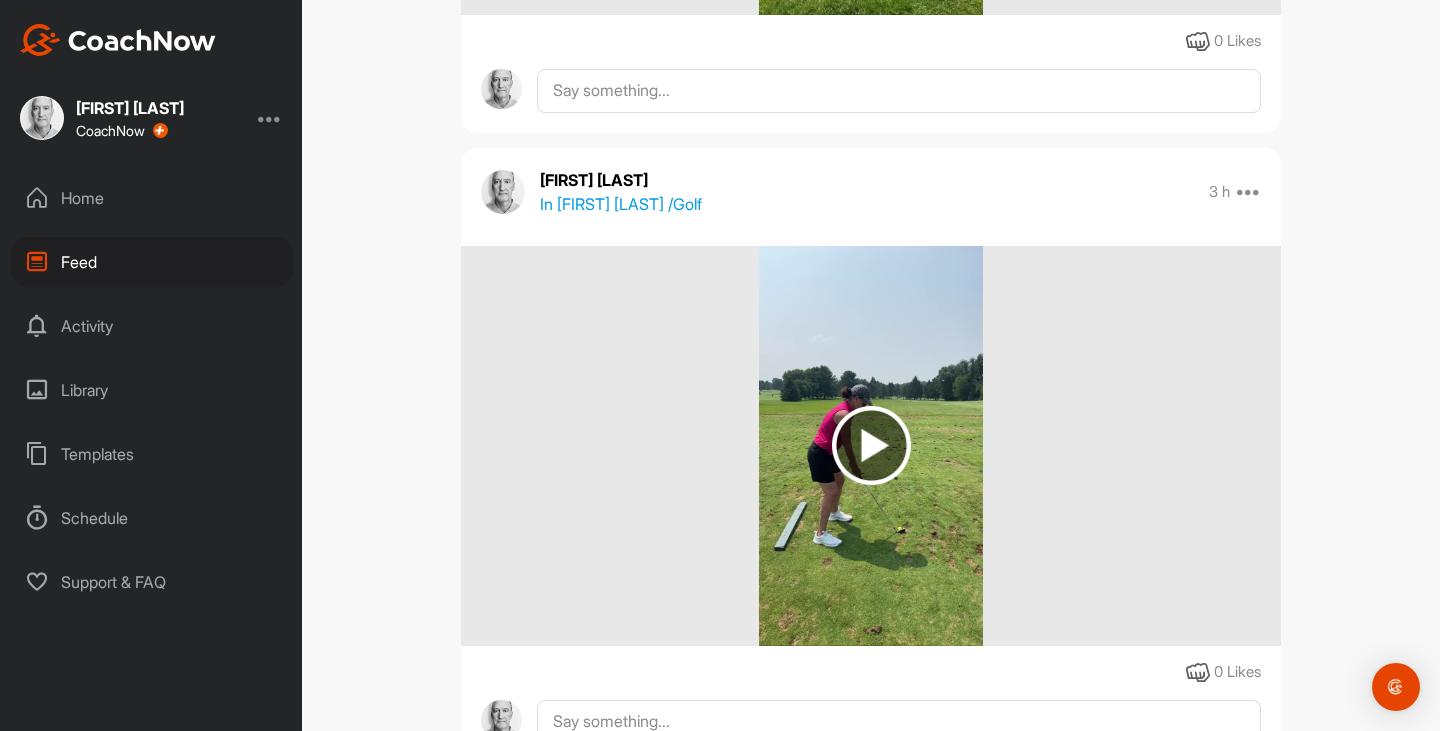 scroll, scrollTop: 3968, scrollLeft: 0, axis: vertical 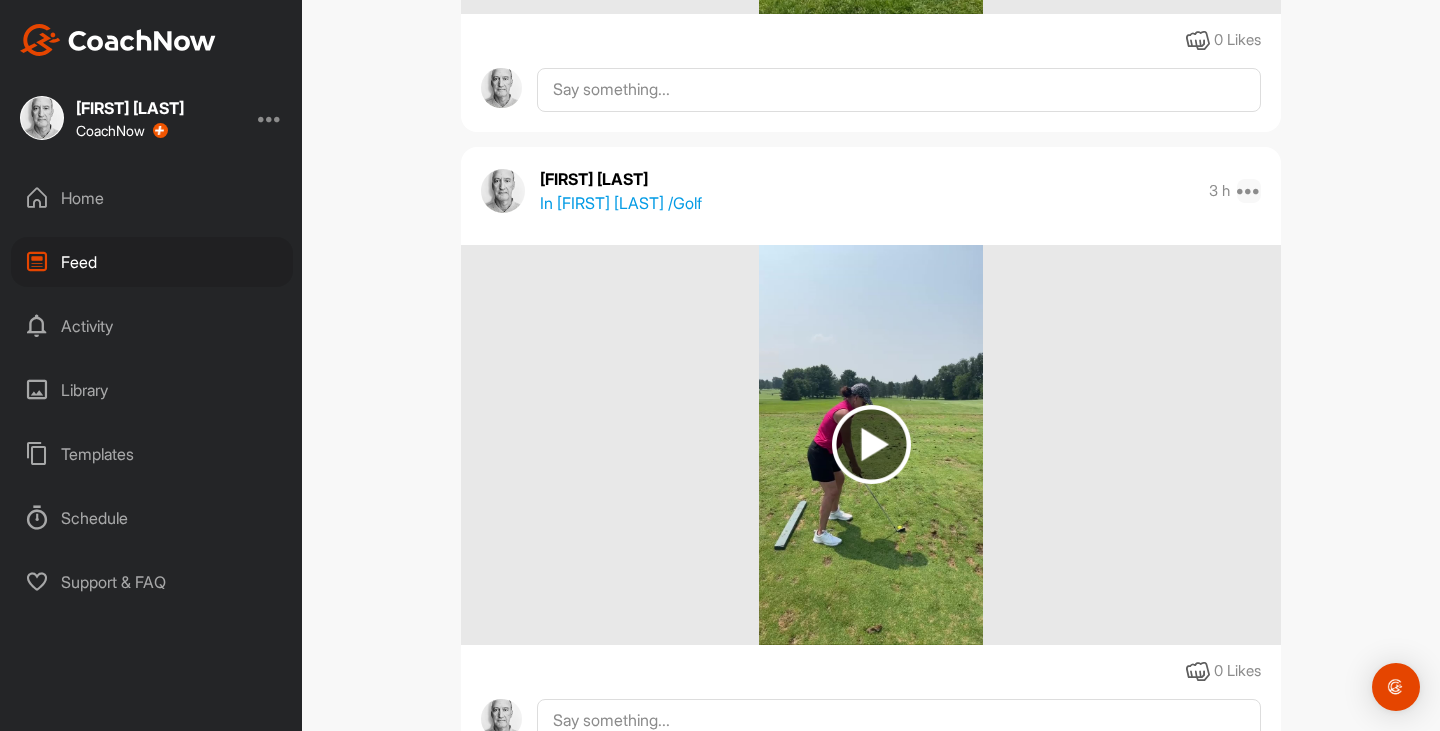 click at bounding box center (1249, 191) 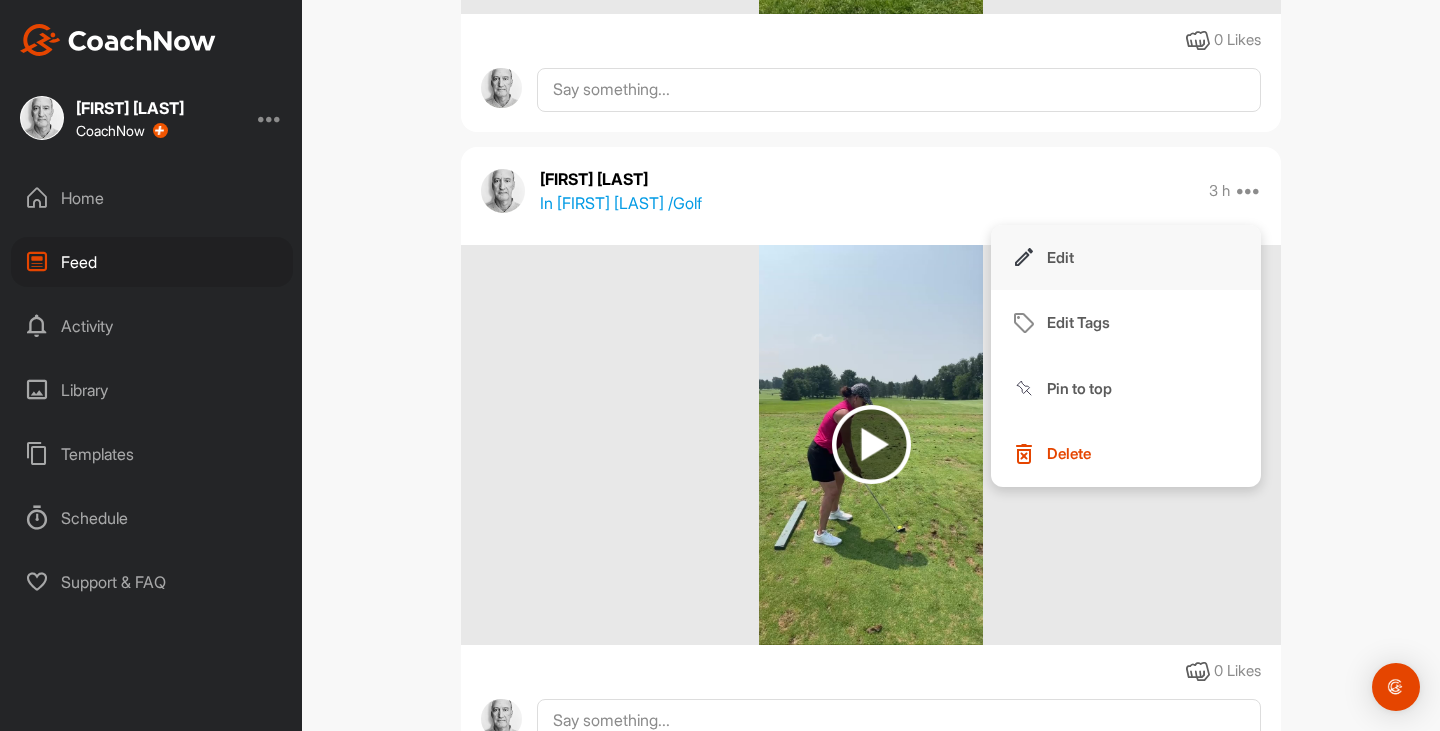 click on "Edit" at bounding box center (1126, 258) 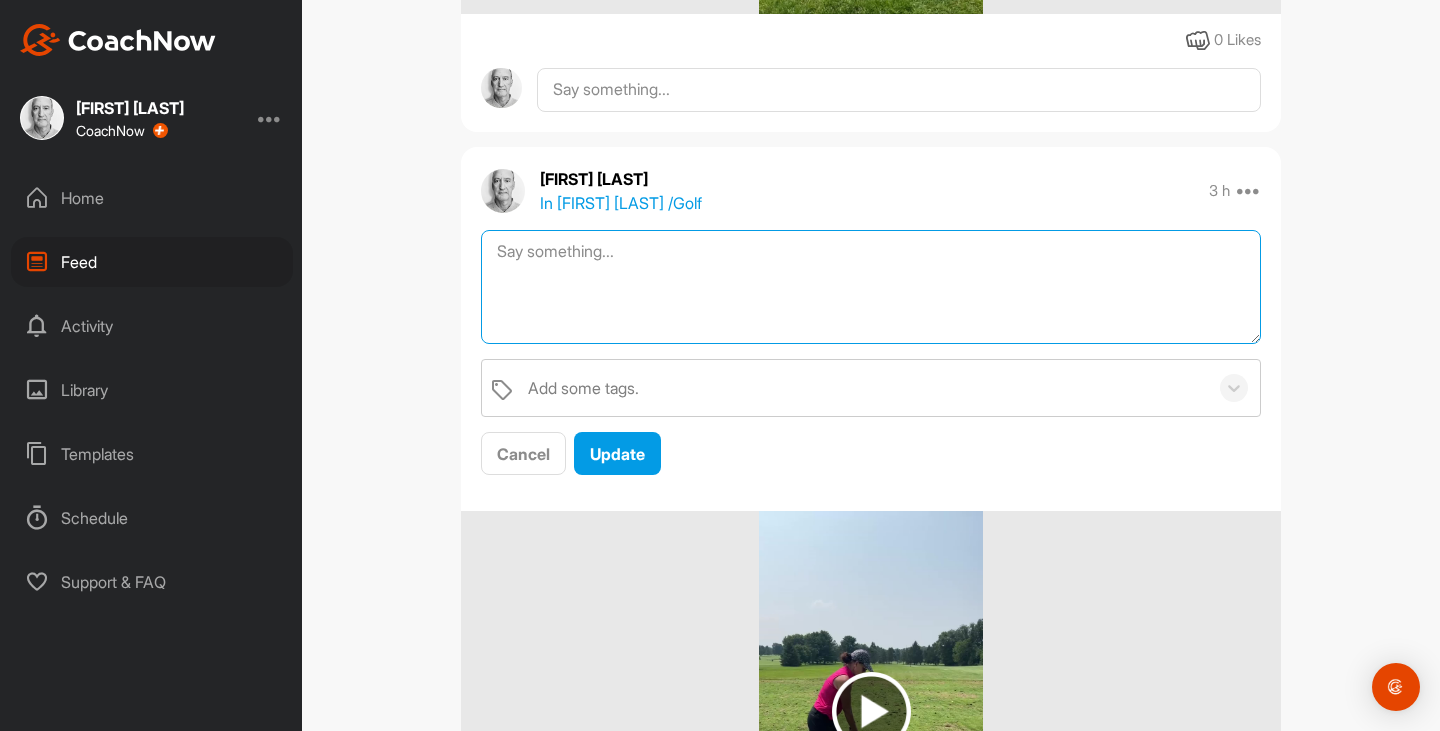 click at bounding box center (871, 287) 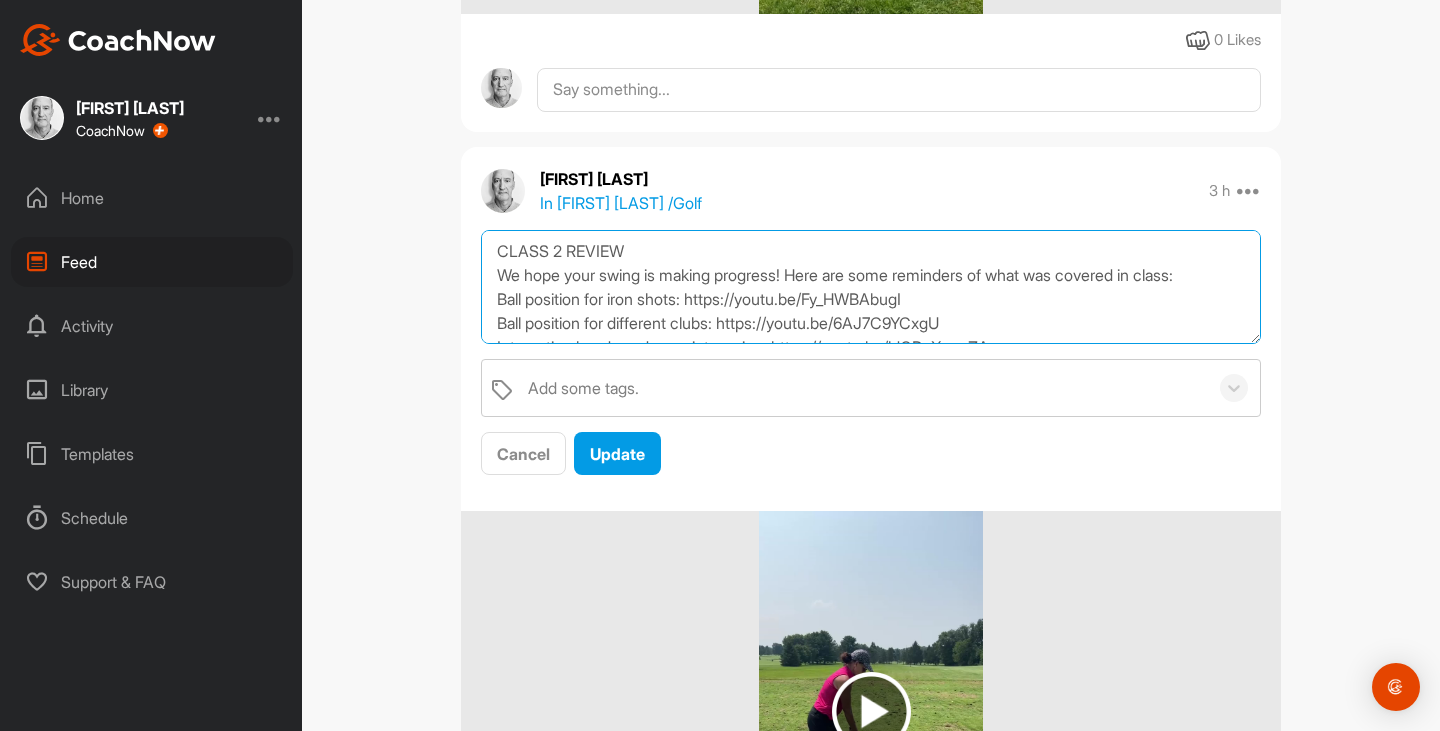 scroll, scrollTop: 205, scrollLeft: 0, axis: vertical 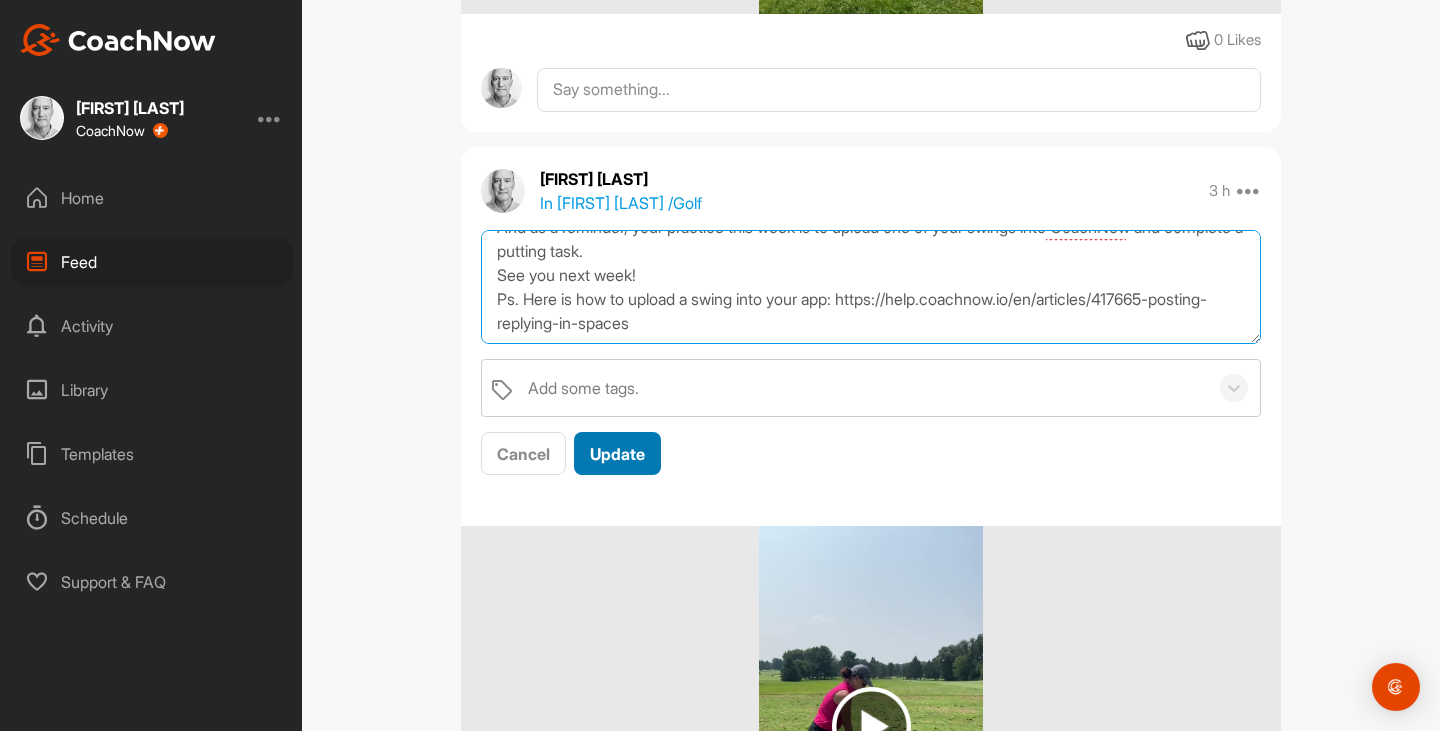 type on "CLASS 2 REVIEW
We hope your swing is making progress! Here are some reminders of what was covered in class:
Ball position for iron shots: https://youtu.be/Fy_HWBAbugI
Ball position for different clubs: https://youtu.be/6AJ7C9YCxgU
Integrating hands and arms into swing: https://youtu.be/ldOPoXuceZA
Putting grips: https://youtu.be/gEndmBCOtIs
Putting technique: https://youtu.be/oagdLqL2HSs
And as a reminder, your practice this week is to upload one of your swings into CoachNow and complete a putting task.
See you next week!
Ps. Here is how to upload a swing into your app: https://help.coachnow.io/en/articles/417665-posting-replying-in-spaces" 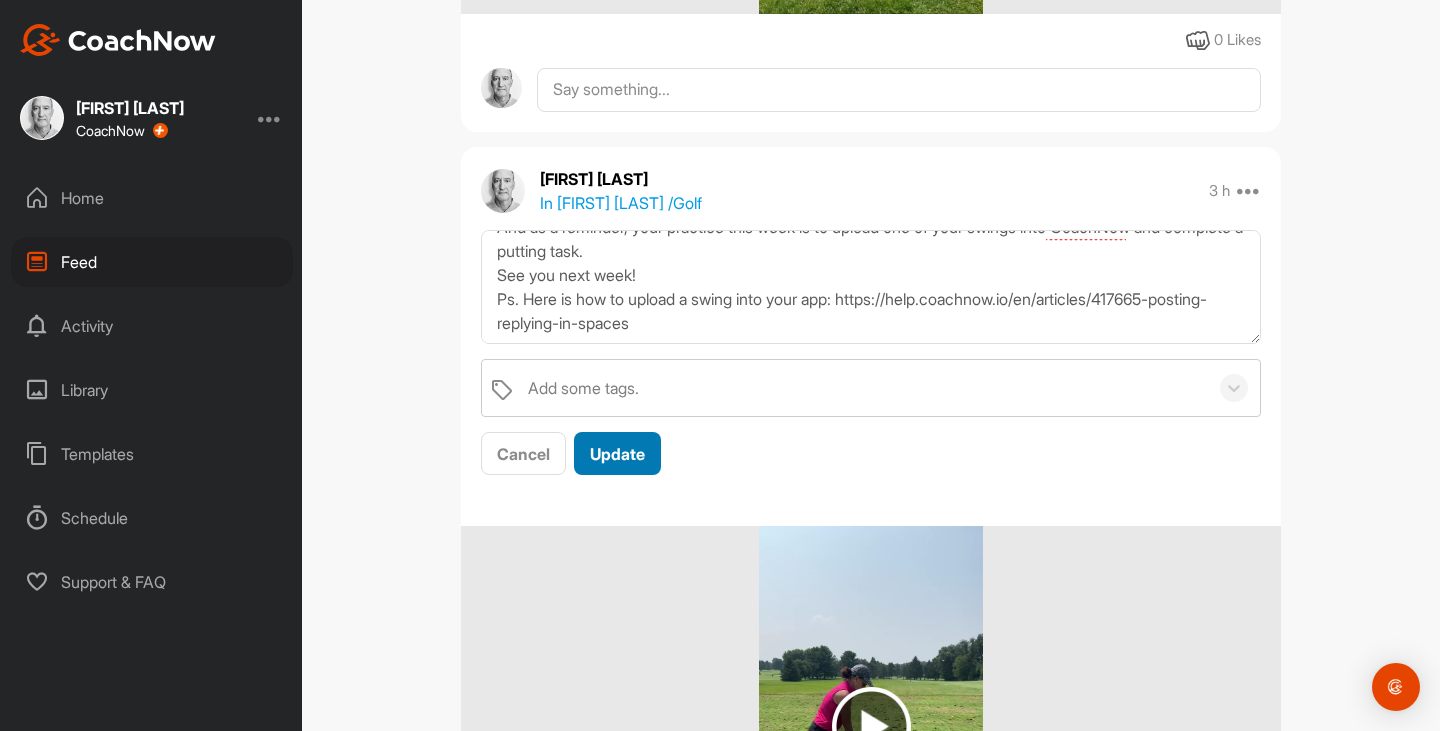 click on "Update" at bounding box center (617, 454) 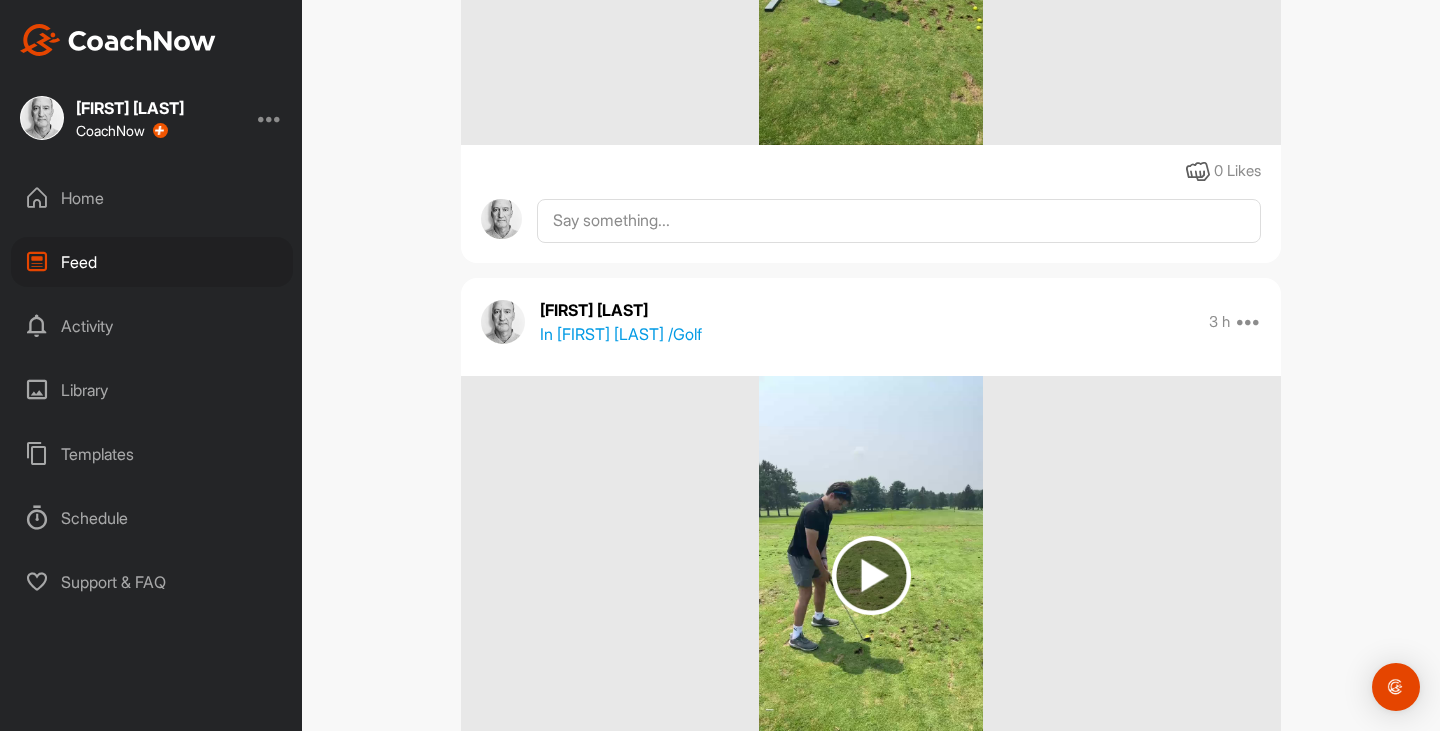 scroll, scrollTop: 5325, scrollLeft: 0, axis: vertical 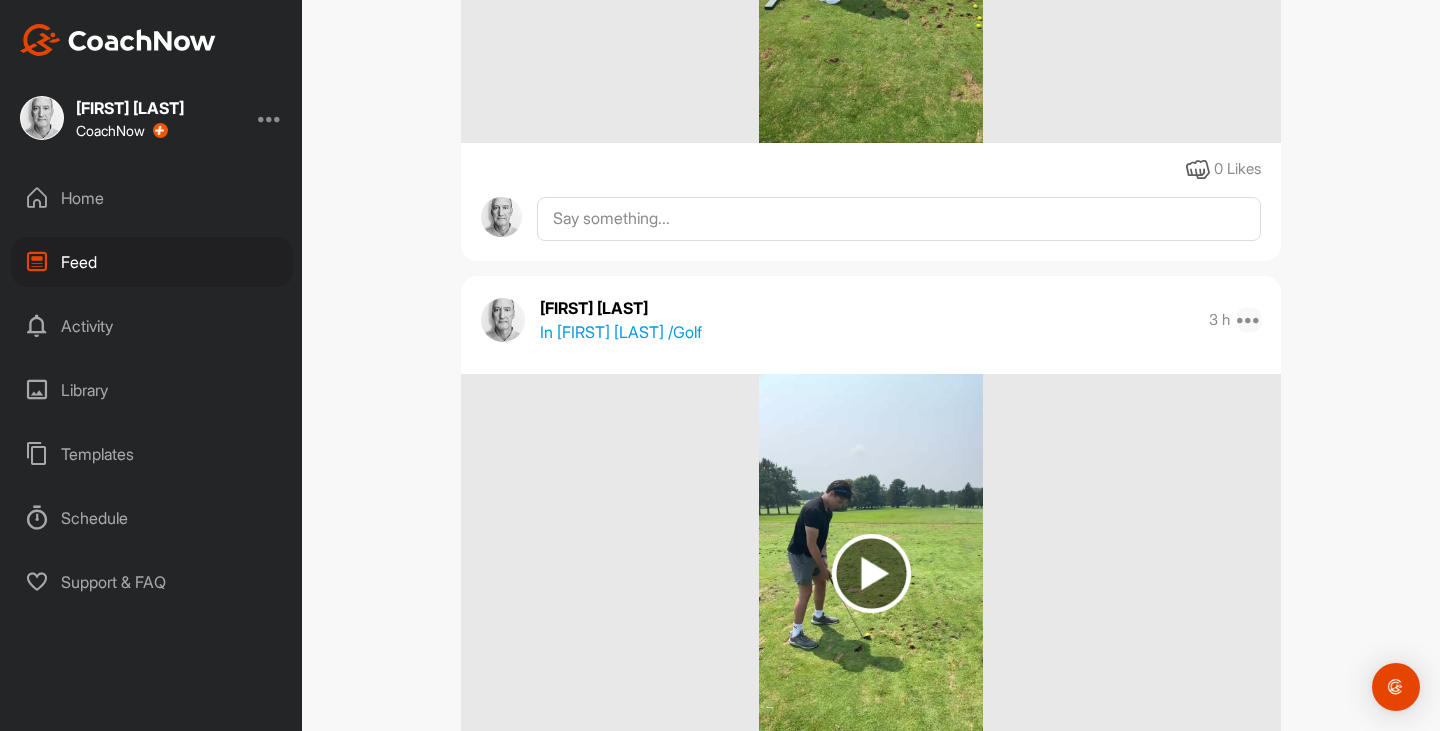 click at bounding box center (1249, 320) 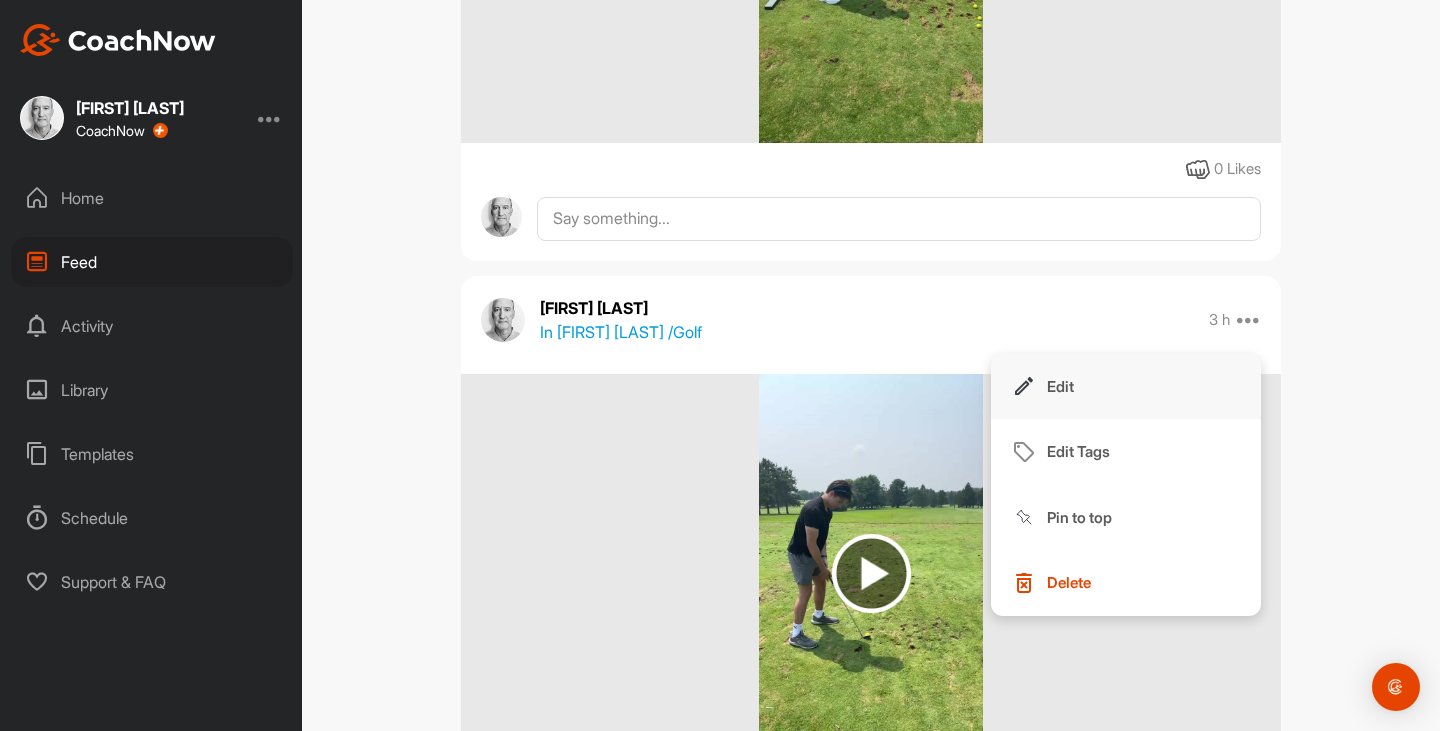 click on "Edit" at bounding box center [1126, 387] 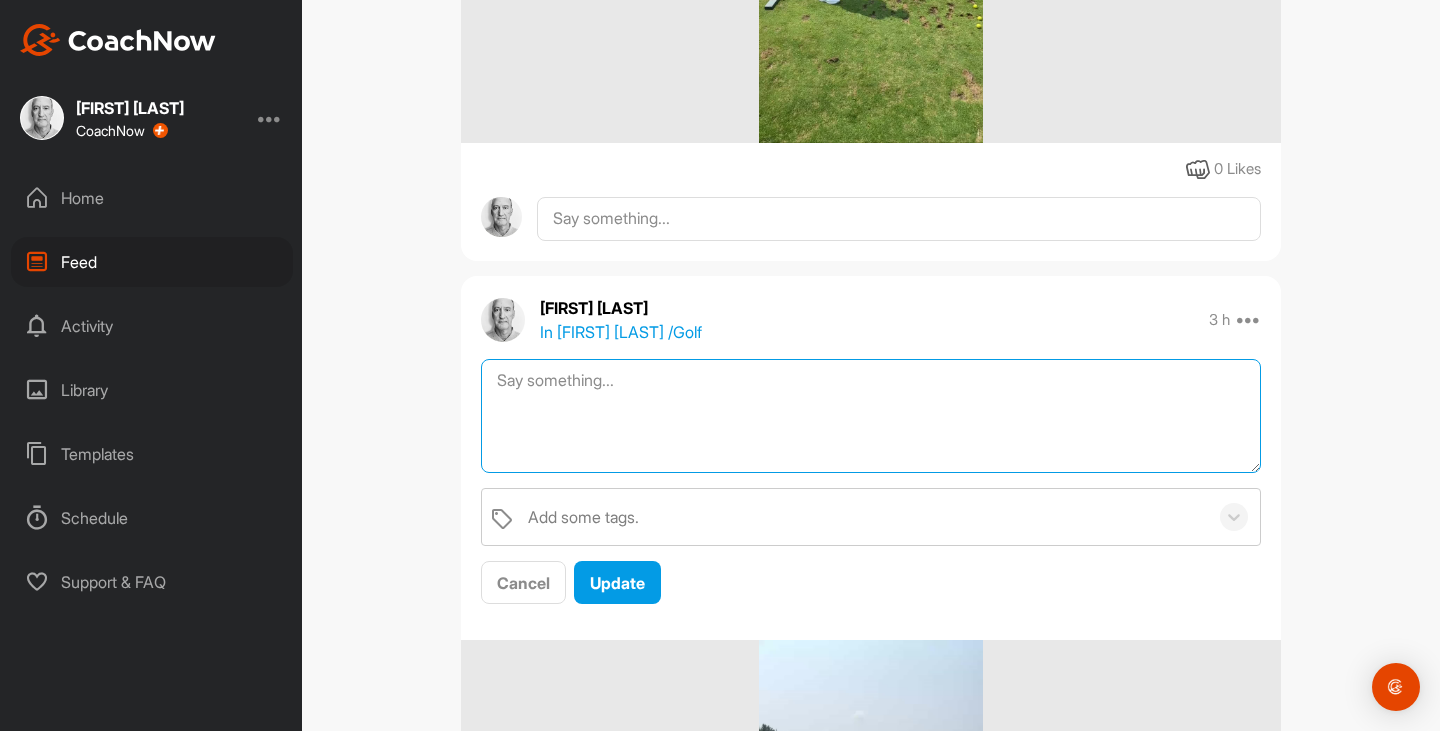click at bounding box center [871, 416] 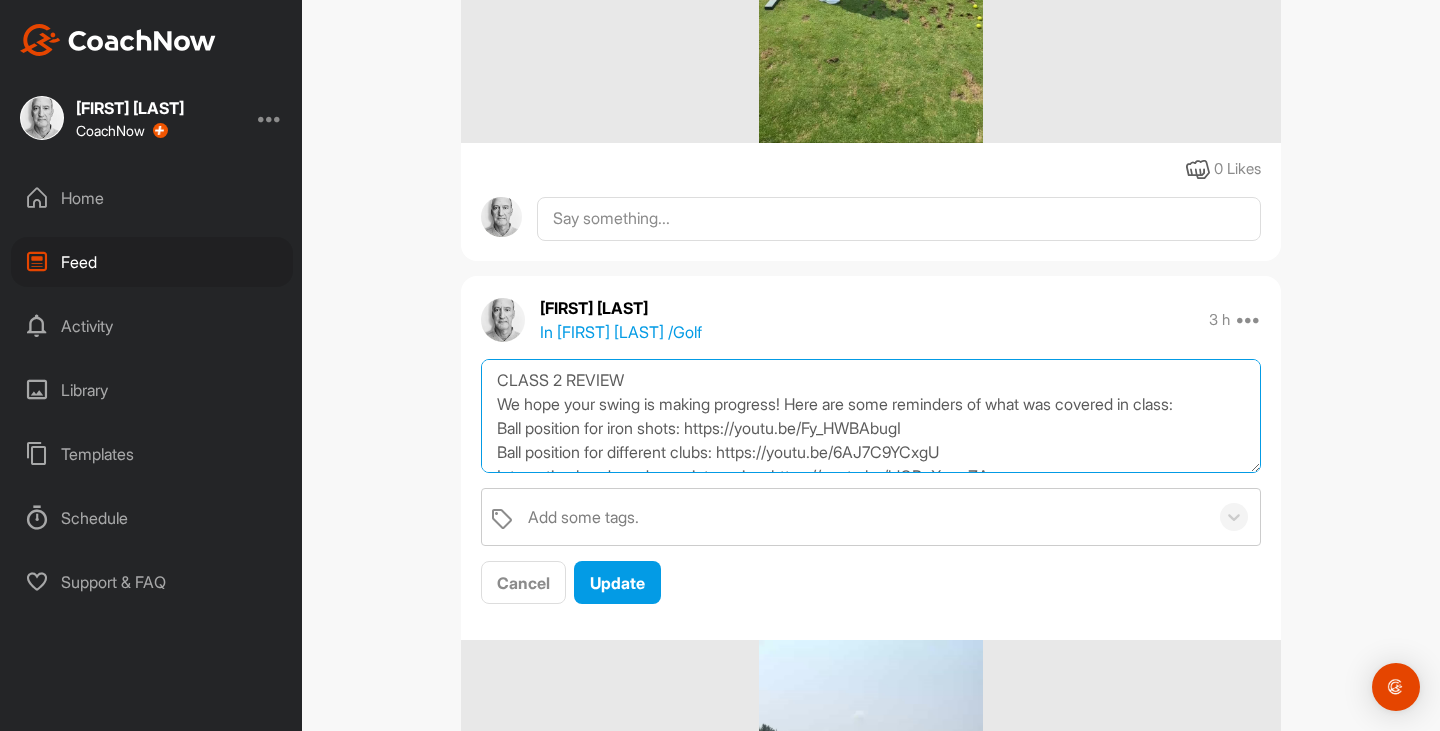 scroll, scrollTop: 205, scrollLeft: 0, axis: vertical 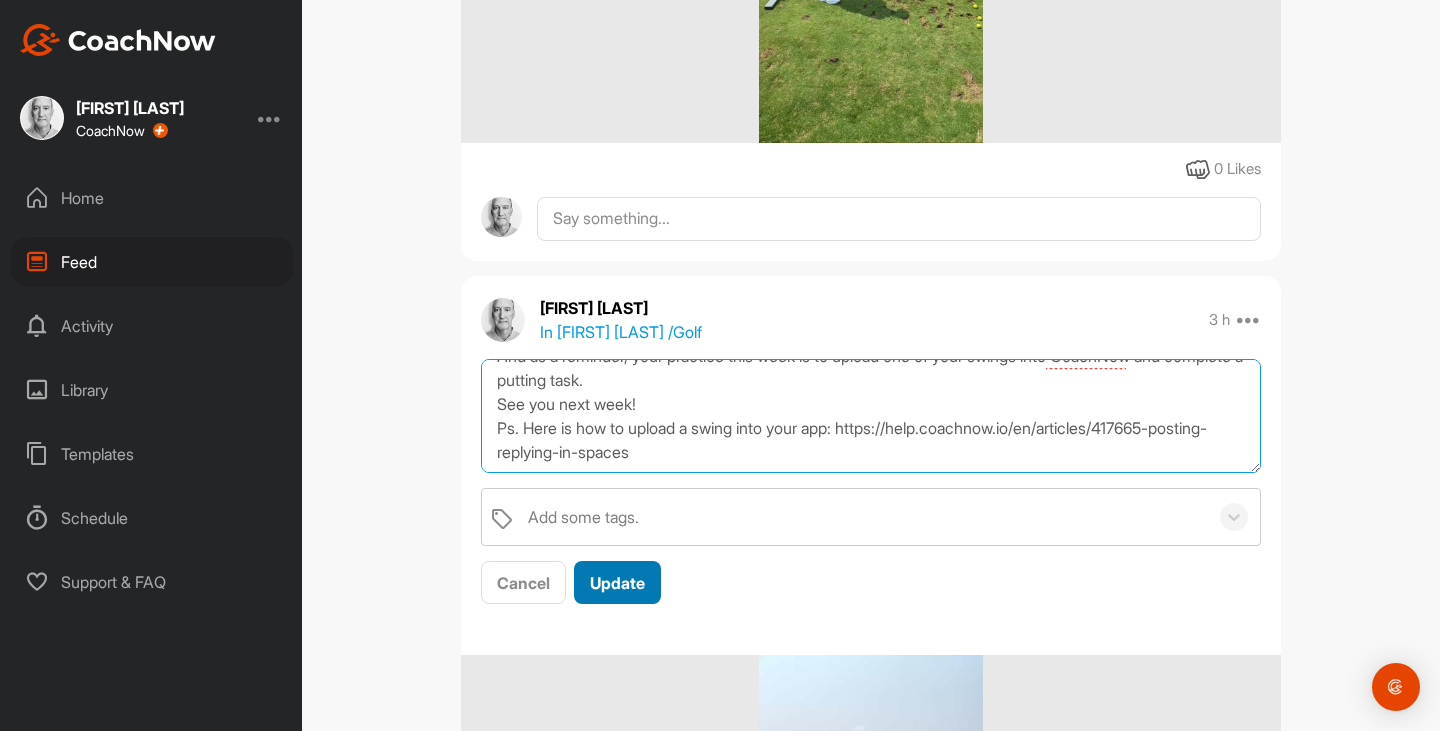 type on "CLASS 2 REVIEW
We hope your swing is making progress! Here are some reminders of what was covered in class:
Ball position for iron shots: https://youtu.be/Fy_HWBAbugI
Ball position for different clubs: https://youtu.be/6AJ7C9YCxgU
Integrating hands and arms into swing: https://youtu.be/ldOPoXuceZA
Putting grips: https://youtu.be/gEndmBCOtIs
Putting technique: https://youtu.be/oagdLqL2HSs
And as a reminder, your practice this week is to upload one of your swings into CoachNow and complete a putting task.
See you next week!
Ps. Here is how to upload a swing into your app: https://help.coachnow.io/en/articles/417665-posting-replying-in-spaces" 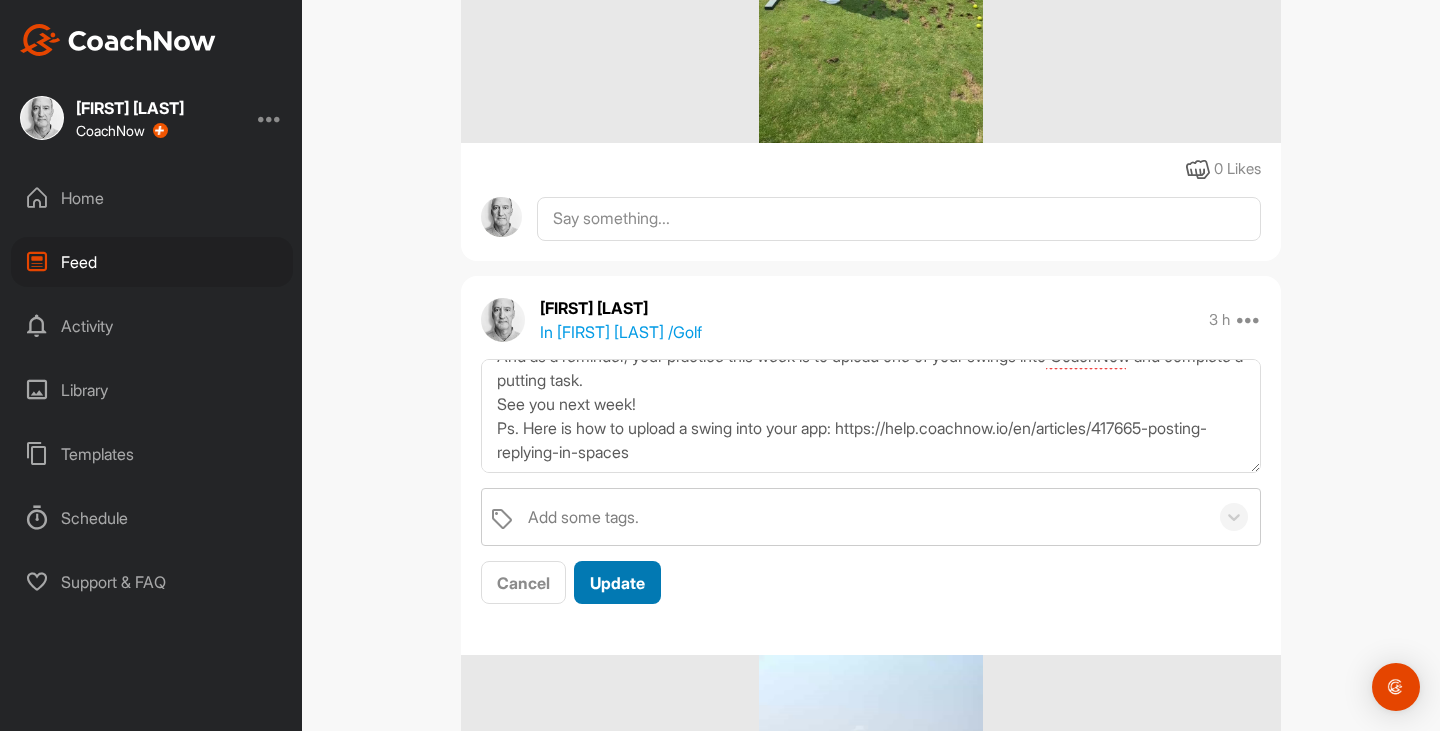 click on "Update" at bounding box center [617, 583] 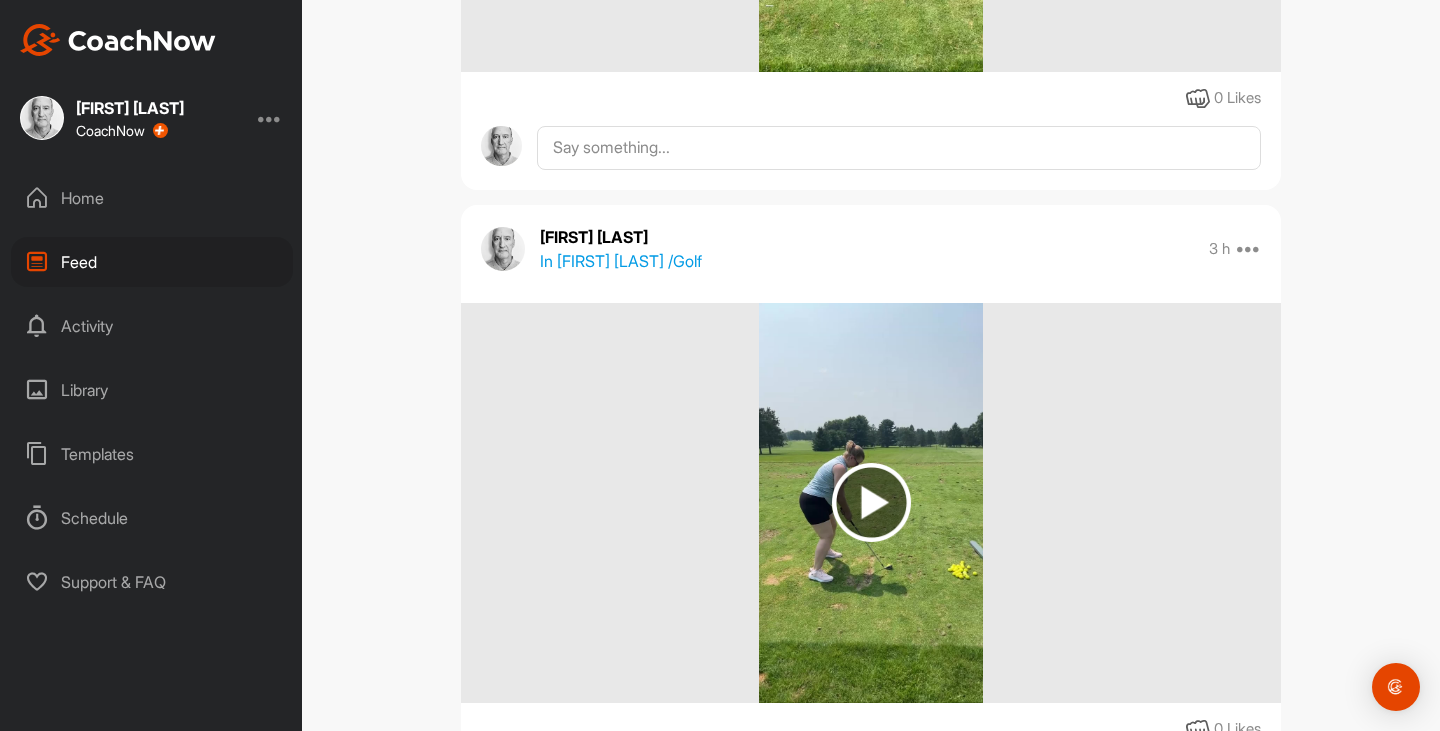scroll, scrollTop: 6254, scrollLeft: 0, axis: vertical 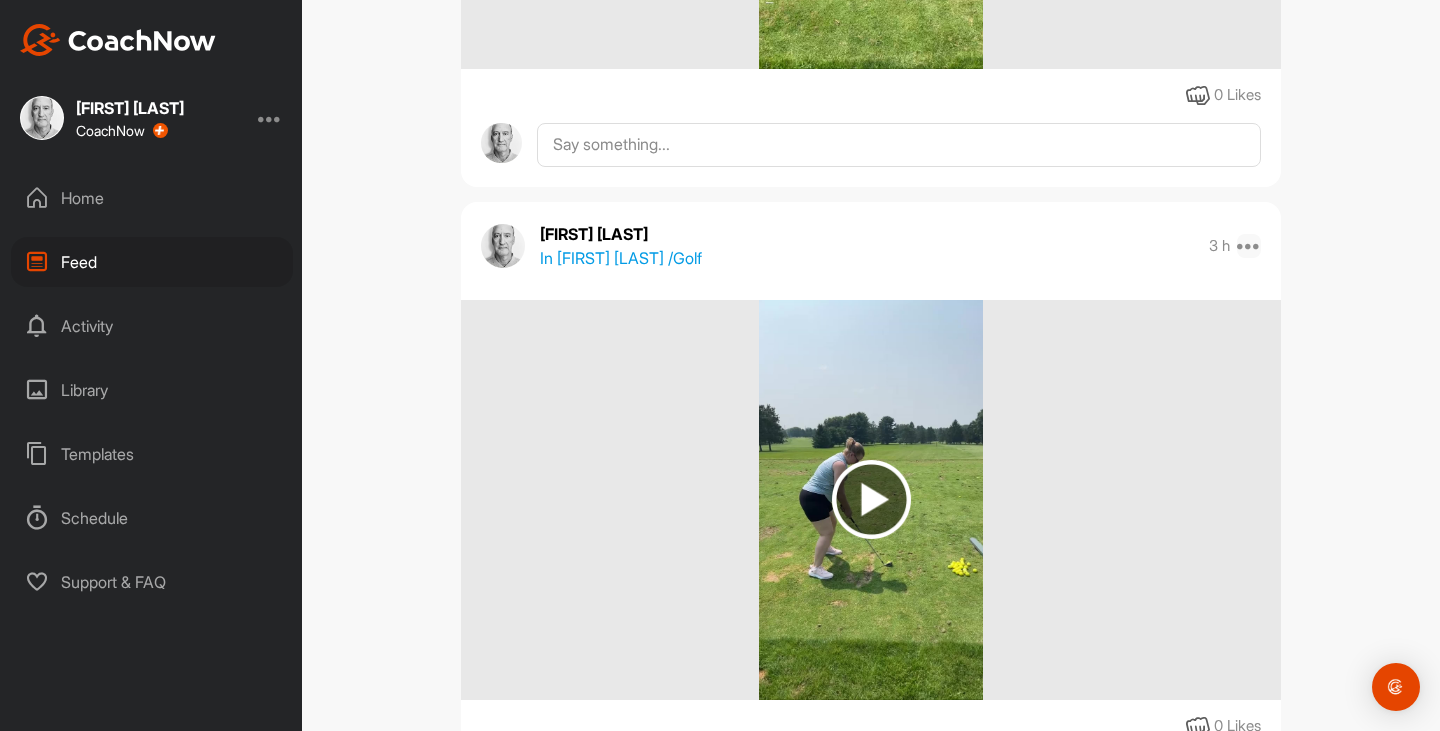 click at bounding box center (1249, 246) 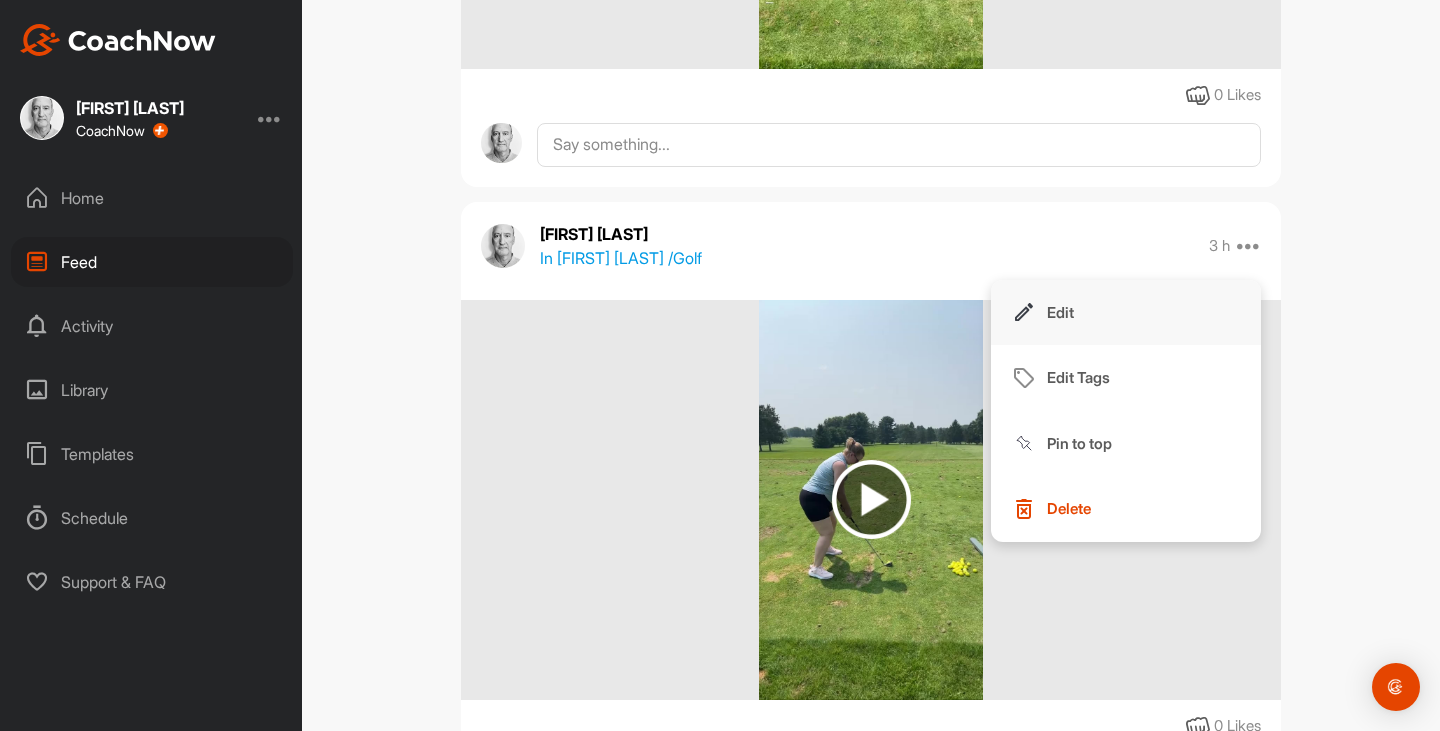 click on "Edit" at bounding box center [1126, 313] 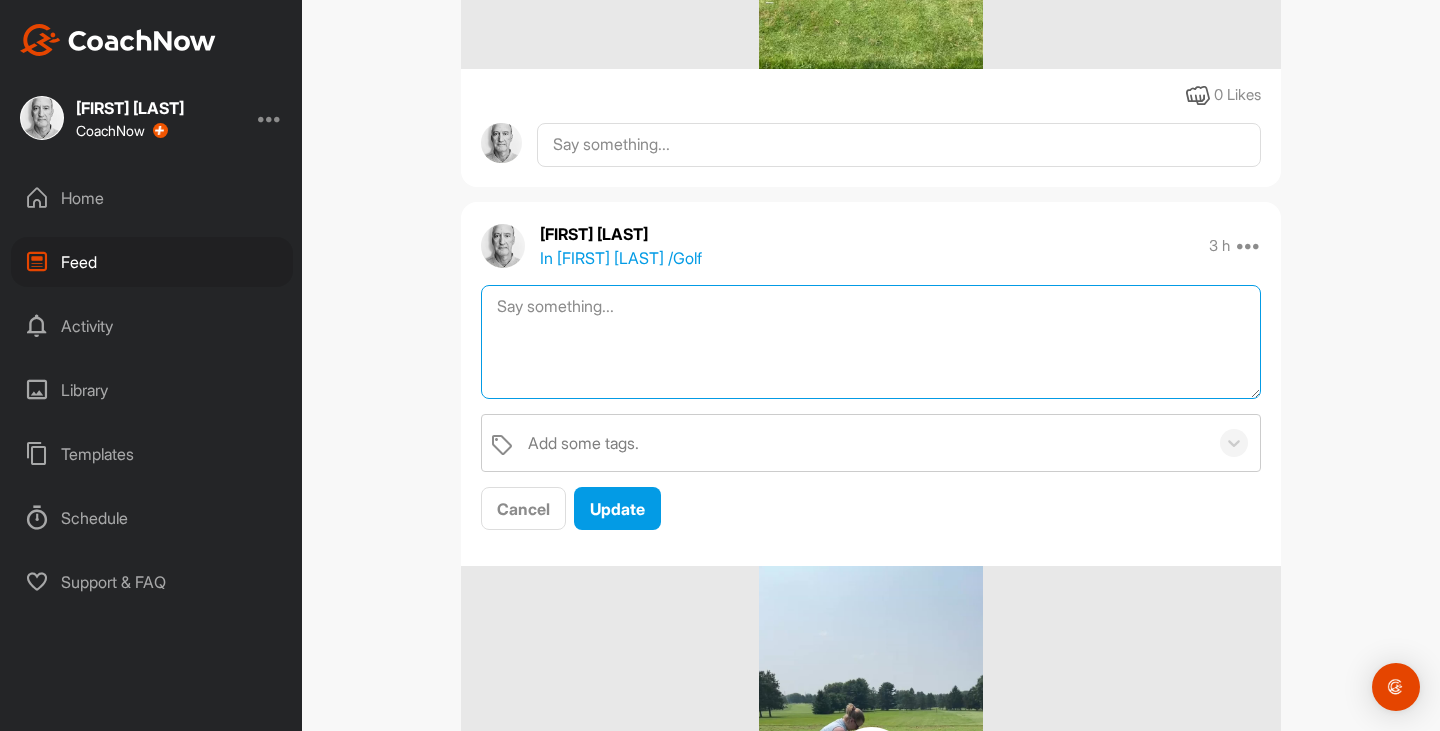 click at bounding box center [871, 342] 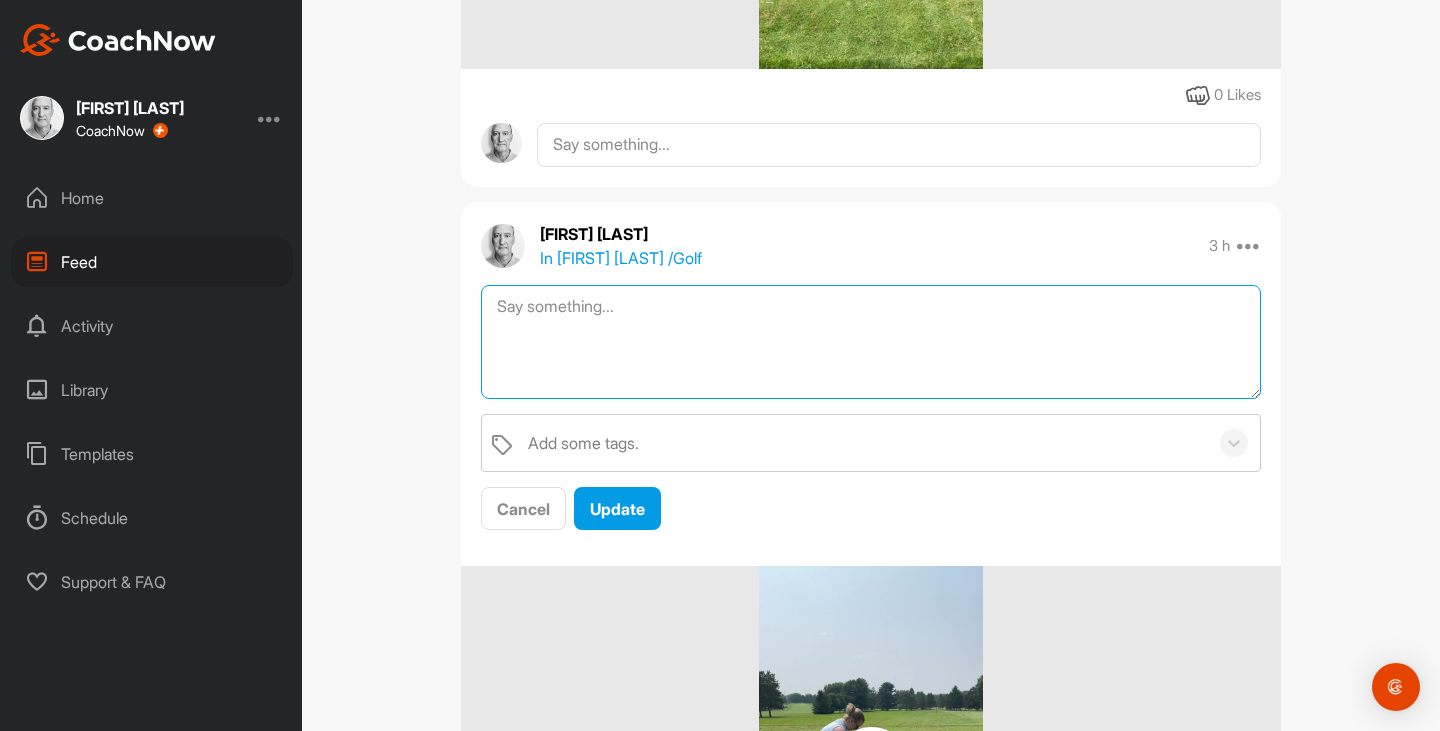 paste on "CLASS 2 REVIEW
We hope your swing is making progress! Here are some reminders of what was covered in class:
Ball position for iron shots: https://youtu.be/Fy_HWBAbugI
Ball position for different clubs: https://youtu.be/6AJ7C9YCxgU
Integrating hands and arms into swing: https://youtu.be/ldOPoXuceZA
Putting grips: https://youtu.be/gEndmBCOtIs
Putting technique: https://youtu.be/oagdLqL2HSs
And as a reminder, your practice this week is to upload one of your swings into CoachNow and complete a putting task.
See you next week!
Ps. Here is how to upload a swing into your app: https://help.coachnow.io/en/articles/417665-posting-replying-in-spaces" 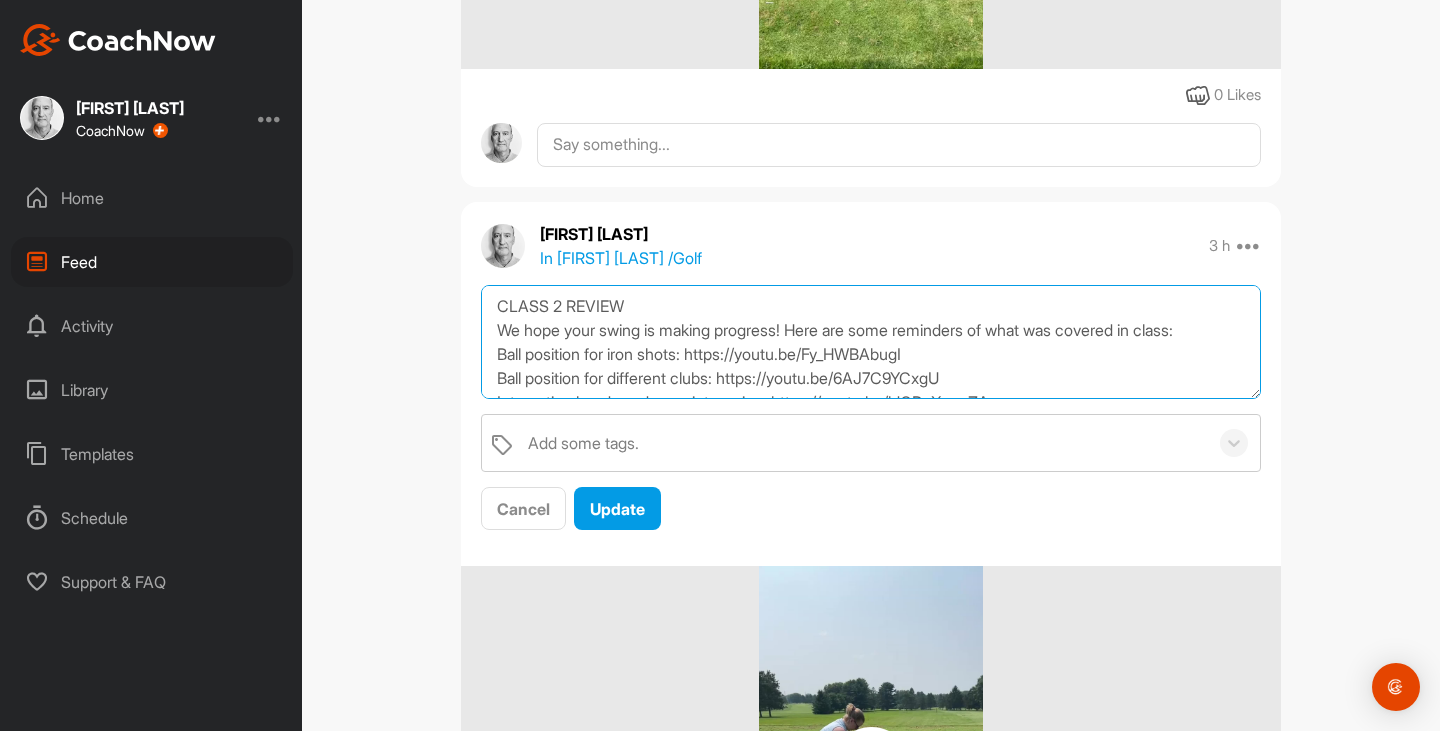 scroll, scrollTop: 205, scrollLeft: 0, axis: vertical 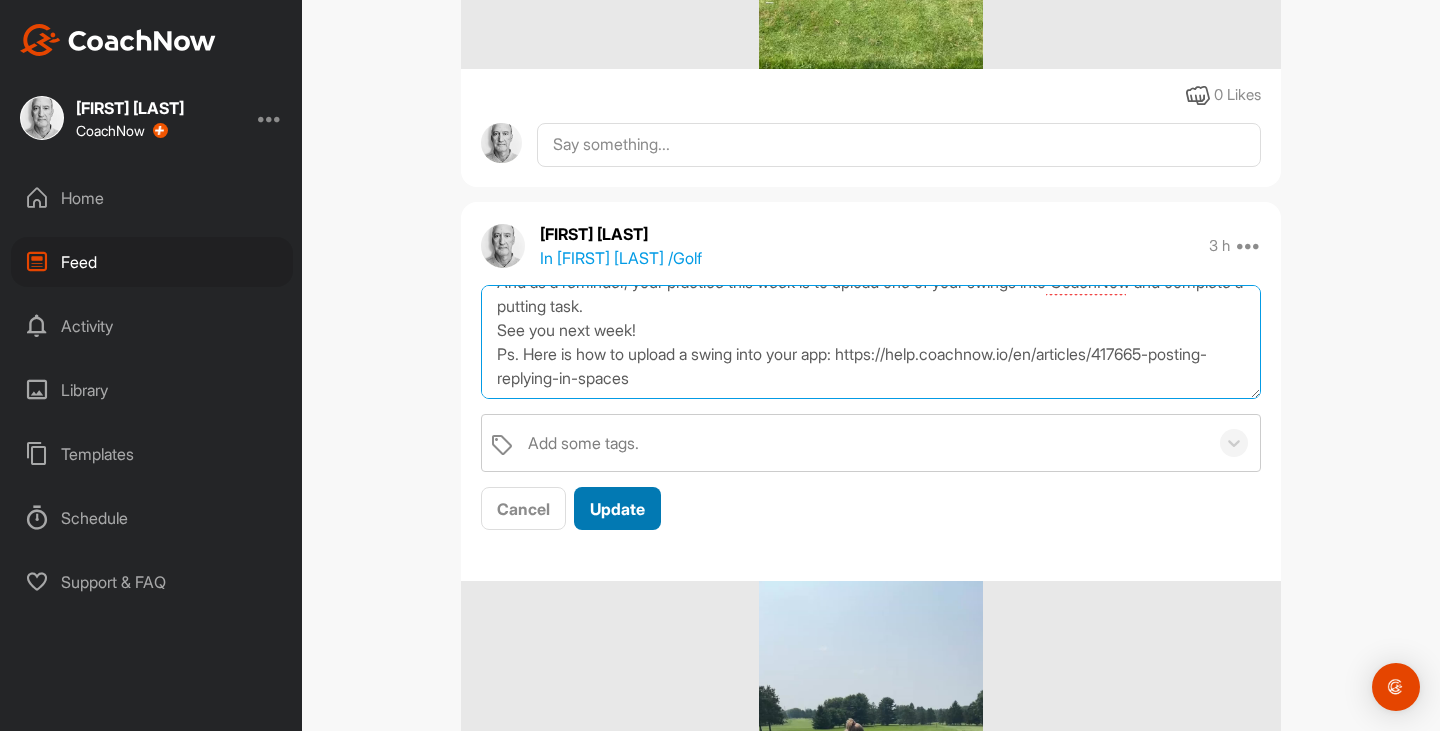 type on "CLASS 2 REVIEW
We hope your swing is making progress! Here are some reminders of what was covered in class:
Ball position for iron shots: https://youtu.be/Fy_HWBAbugI
Ball position for different clubs: https://youtu.be/6AJ7C9YCxgU
Integrating hands and arms into swing: https://youtu.be/ldOPoXuceZA
Putting grips: https://youtu.be/gEndmBCOtIs
Putting technique: https://youtu.be/oagdLqL2HSs
And as a reminder, your practice this week is to upload one of your swings into CoachNow and complete a putting task.
See you next week!
Ps. Here is how to upload a swing into your app: https://help.coachnow.io/en/articles/417665-posting-replying-in-spaces" 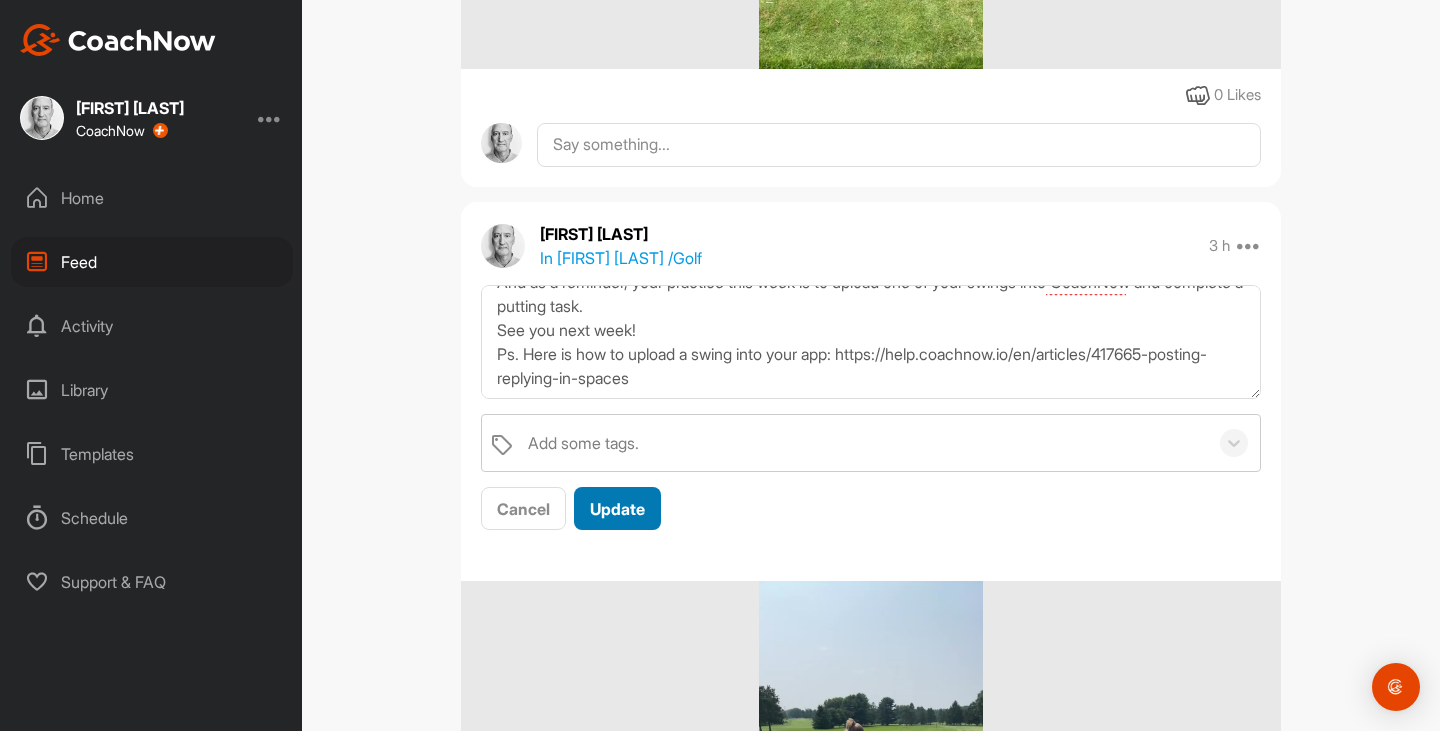 click on "Update" at bounding box center [617, 509] 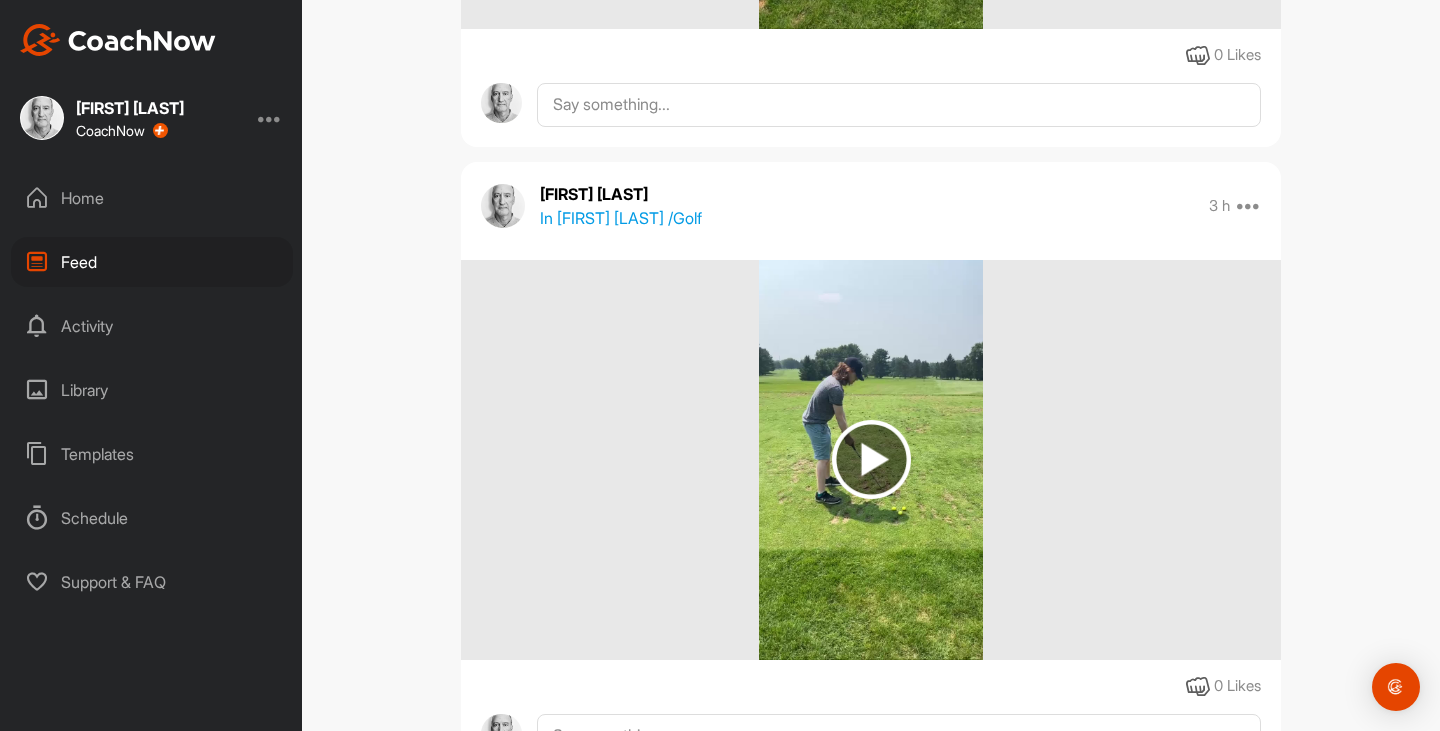 scroll, scrollTop: 7152, scrollLeft: 0, axis: vertical 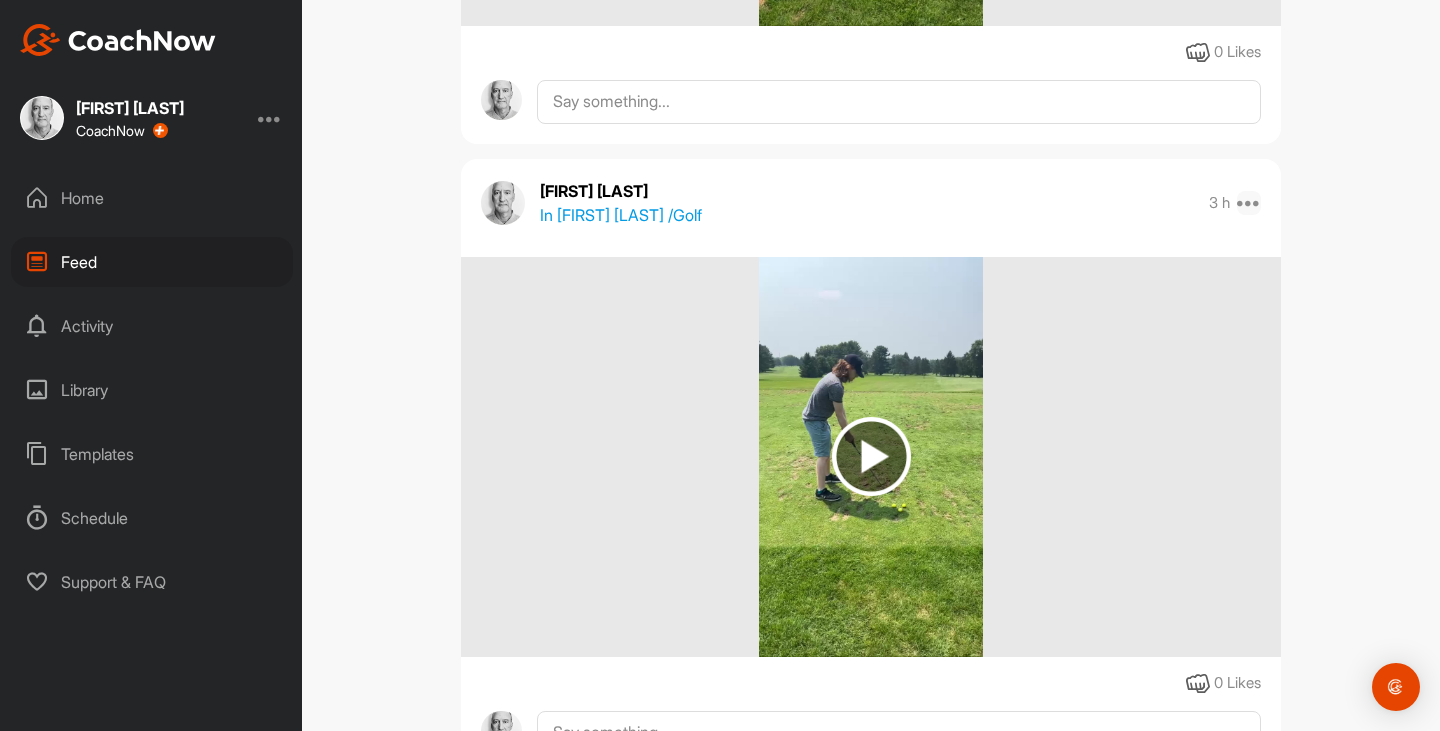 click at bounding box center [1249, 203] 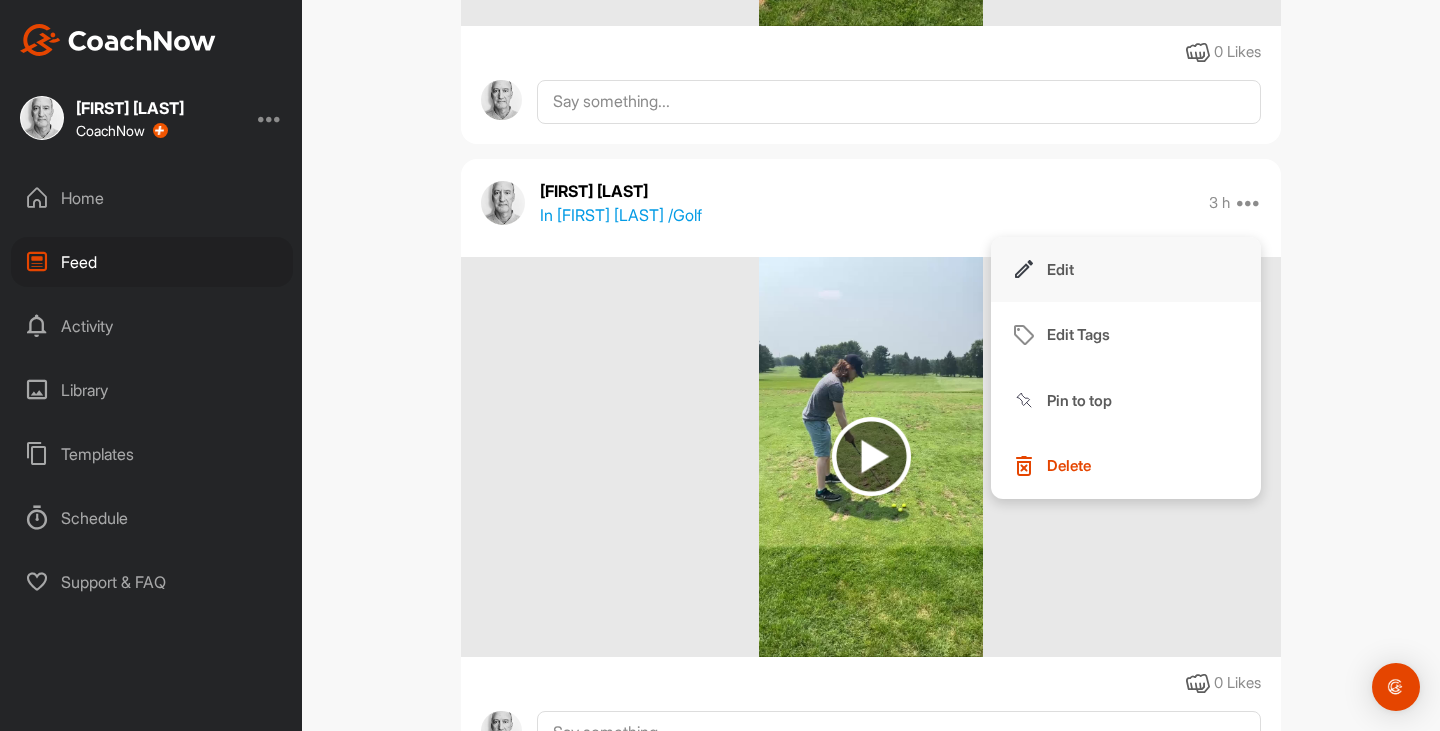 click on "Edit" at bounding box center (1126, 270) 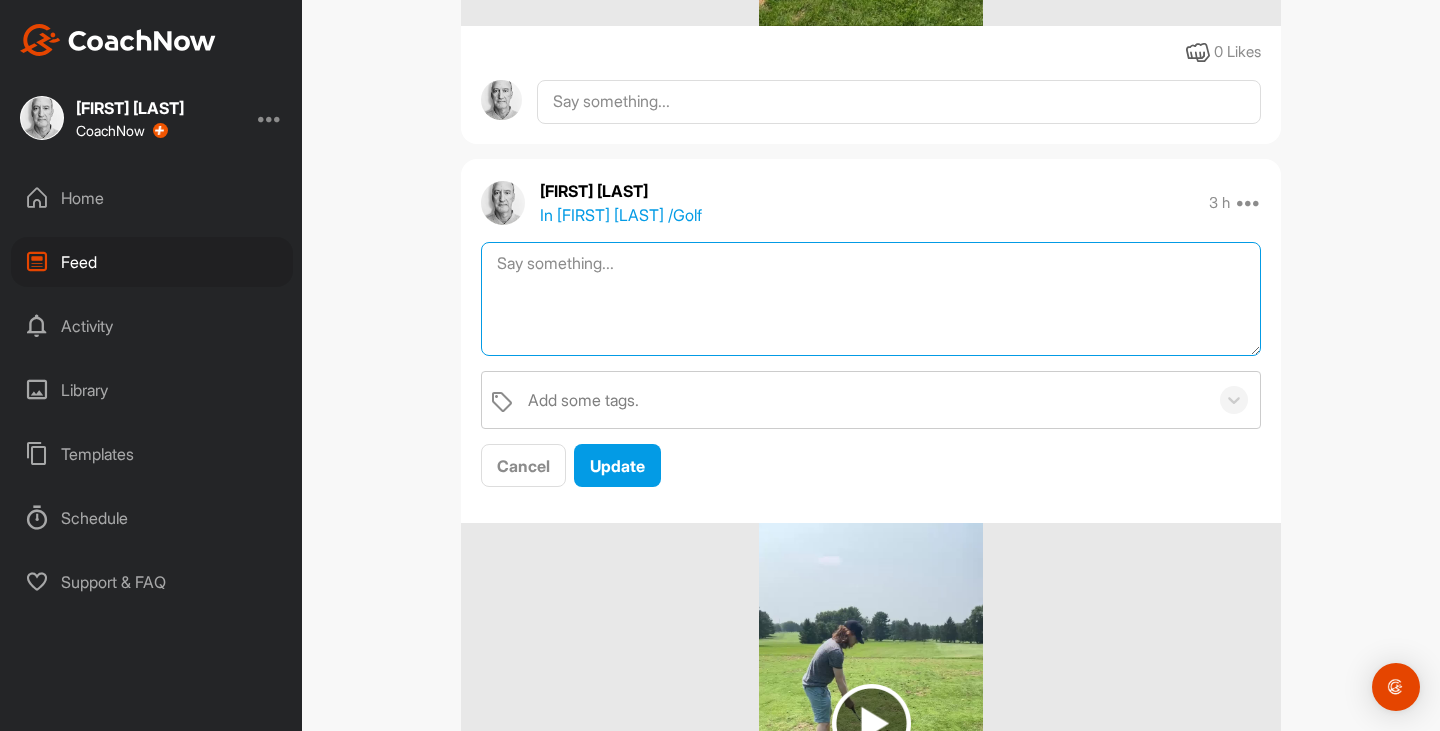 click at bounding box center [871, 299] 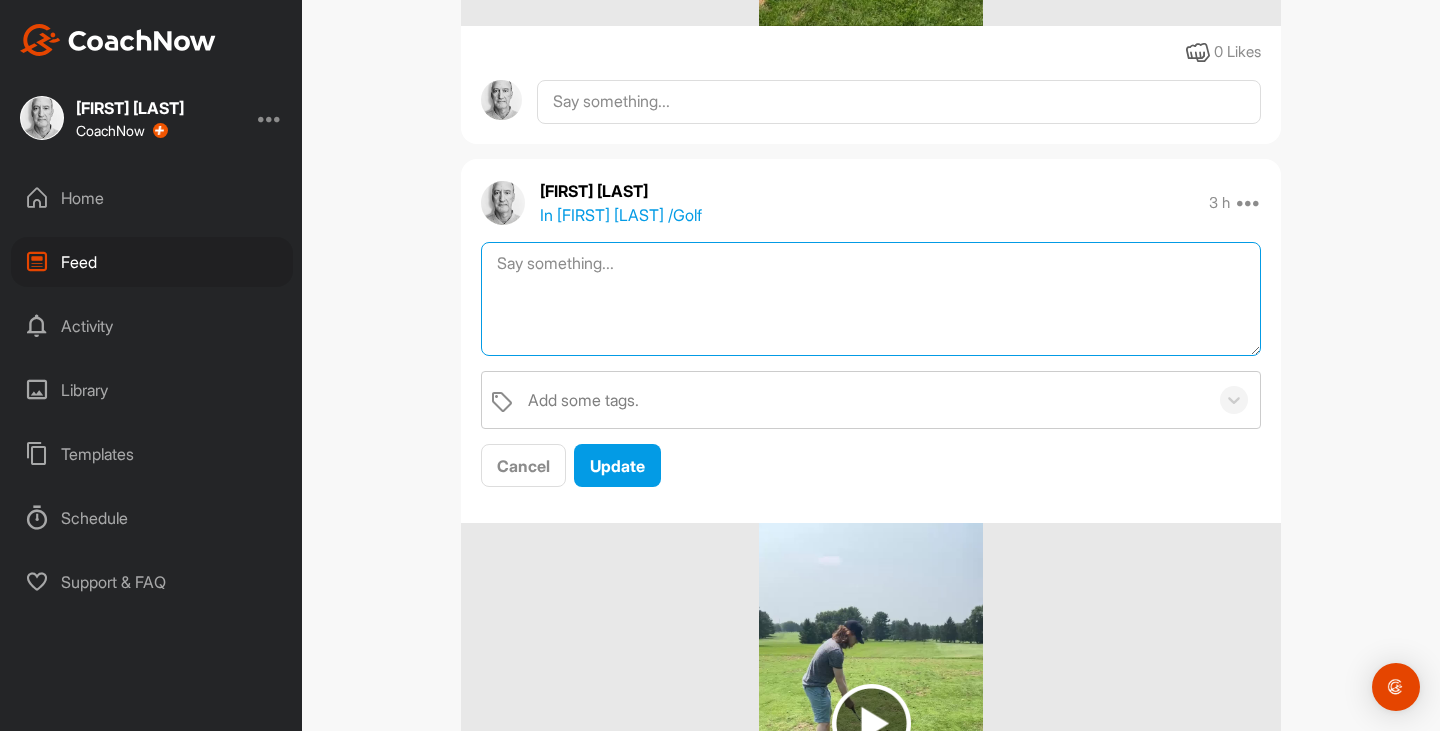 paste on "CLASS 2 REVIEW
We hope your swing is making progress! Here are some reminders of what was covered in class:
Ball position for iron shots: https://youtu.be/Fy_HWBAbugI
Ball position for different clubs: https://youtu.be/6AJ7C9YCxgU
Integrating hands and arms into swing: https://youtu.be/ldOPoXuceZA
Putting grips: https://youtu.be/gEndmBCOtIs
Putting technique: https://youtu.be/oagdLqL2HSs
And as a reminder, your practice this week is to upload one of your swings into CoachNow and complete a putting task.
See you next week!
Ps. Here is how to upload a swing into your app: https://help.coachnow.io/en/articles/417665-posting-replying-in-spaces" 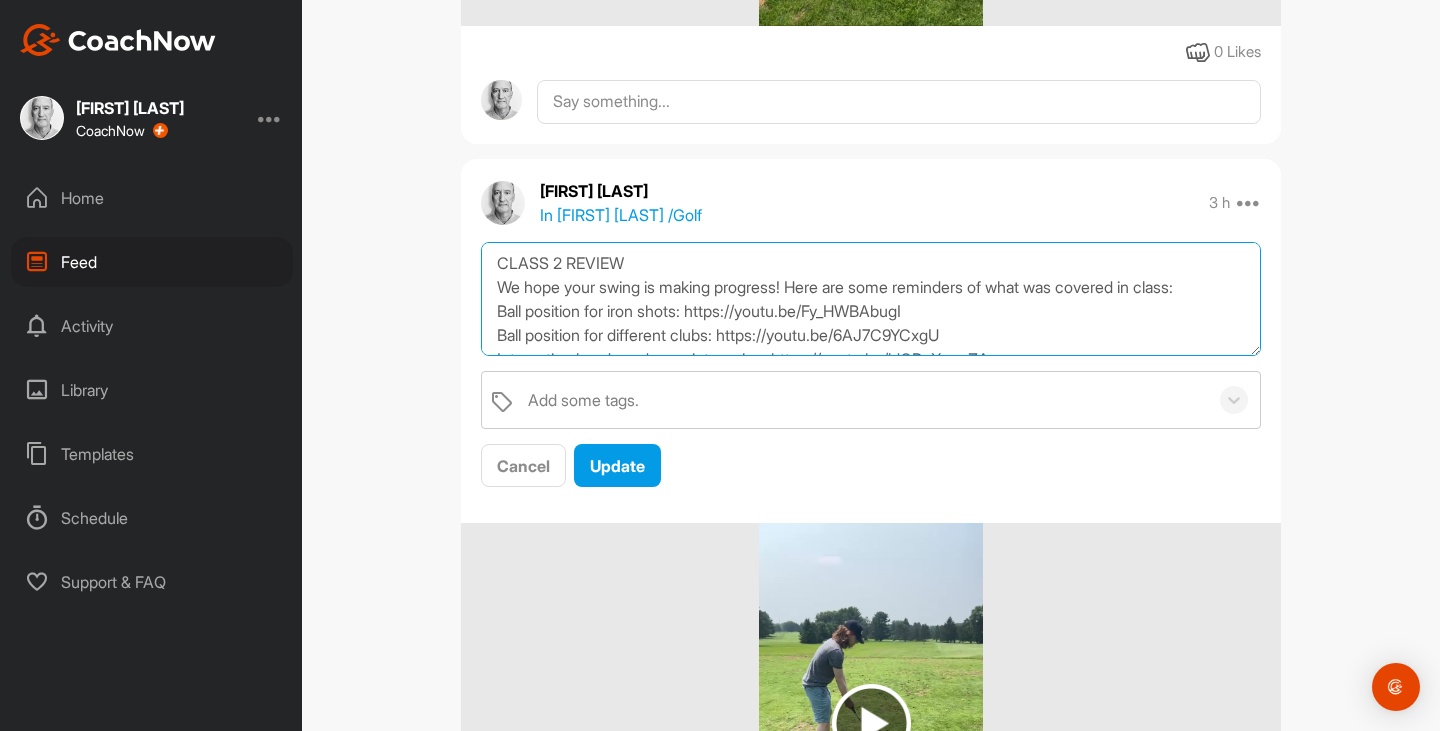 scroll, scrollTop: 205, scrollLeft: 0, axis: vertical 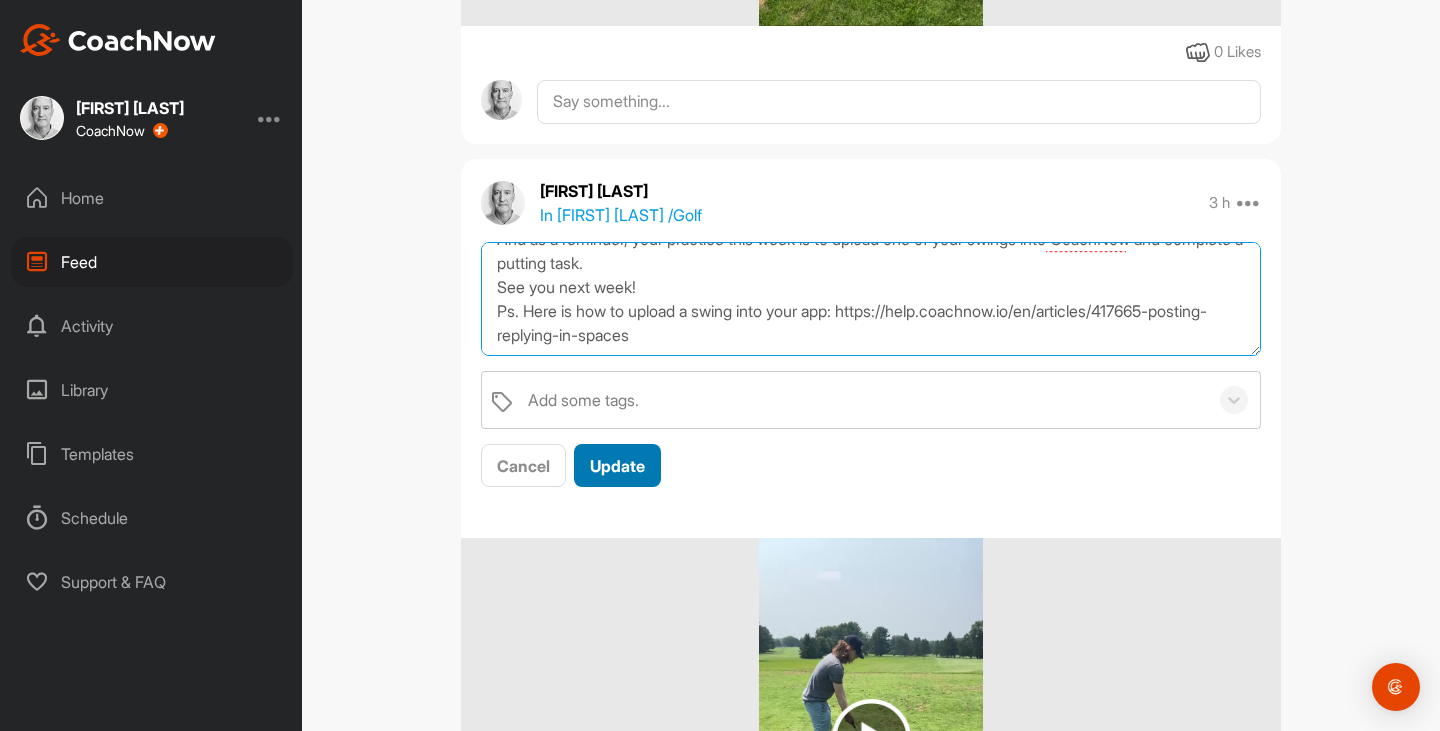 type on "CLASS 2 REVIEW
We hope your swing is making progress! Here are some reminders of what was covered in class:
Ball position for iron shots: https://youtu.be/Fy_HWBAbugI
Ball position for different clubs: https://youtu.be/6AJ7C9YCxgU
Integrating hands and arms into swing: https://youtu.be/ldOPoXuceZA
Putting grips: https://youtu.be/gEndmBCOtIs
Putting technique: https://youtu.be/oagdLqL2HSs
And as a reminder, your practice this week is to upload one of your swings into CoachNow and complete a putting task.
See you next week!
Ps. Here is how to upload a swing into your app: https://help.coachnow.io/en/articles/417665-posting-replying-in-spaces" 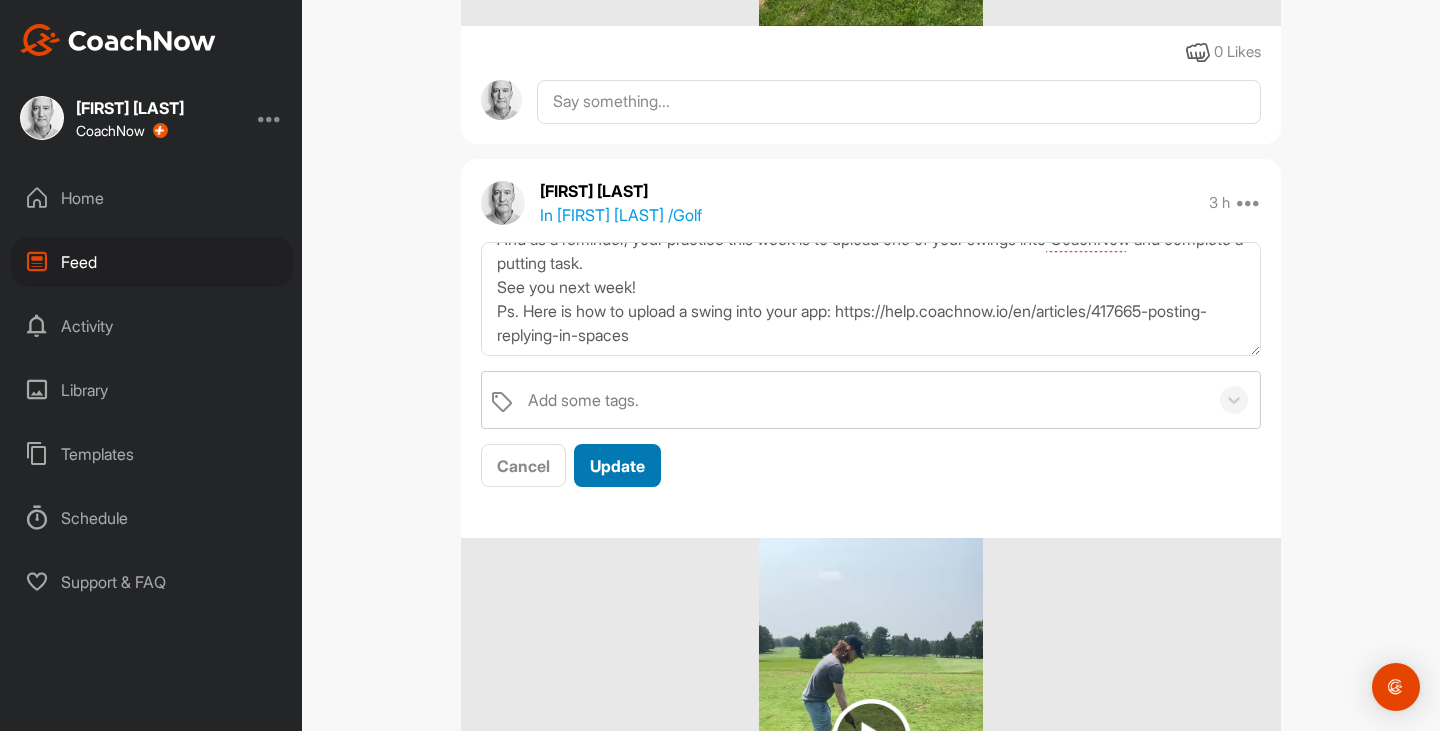 click on "Update" at bounding box center (617, 466) 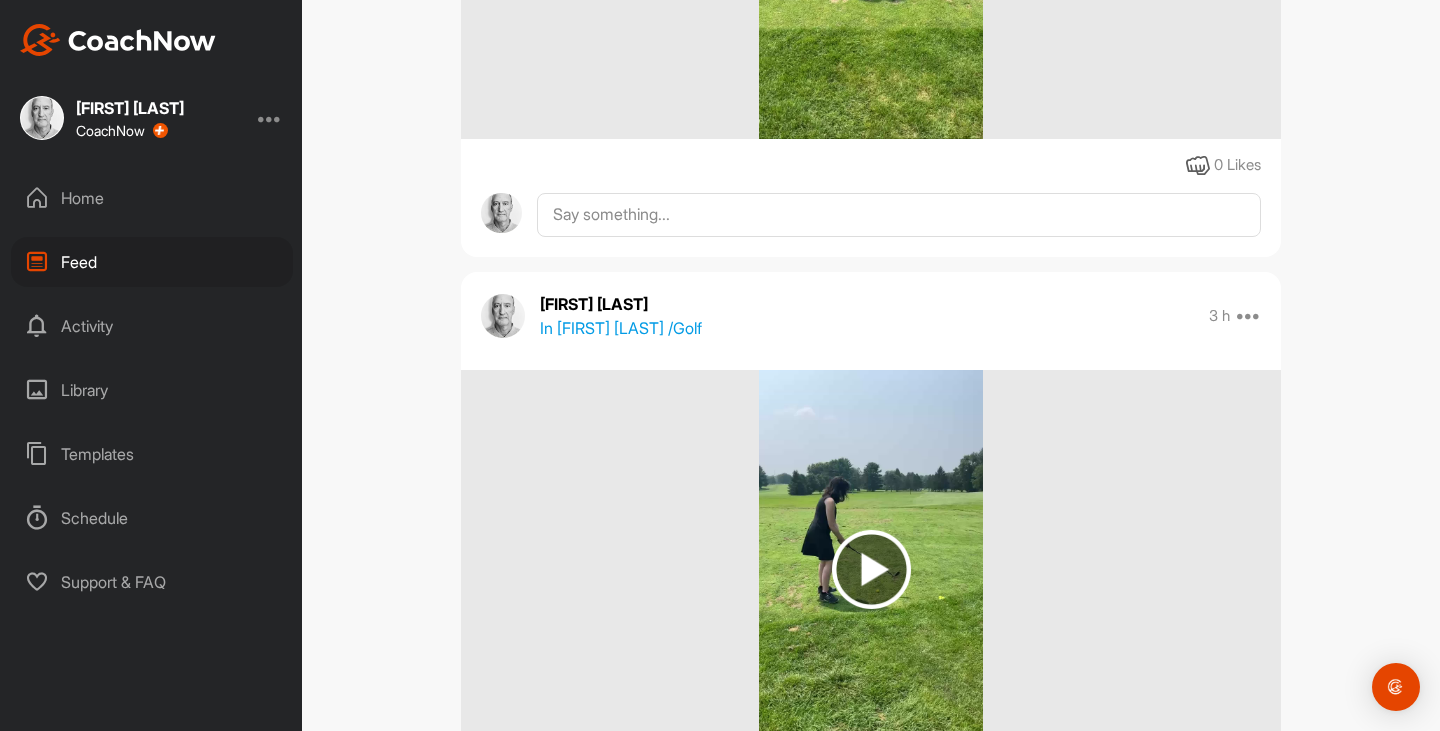 scroll, scrollTop: 7903, scrollLeft: 0, axis: vertical 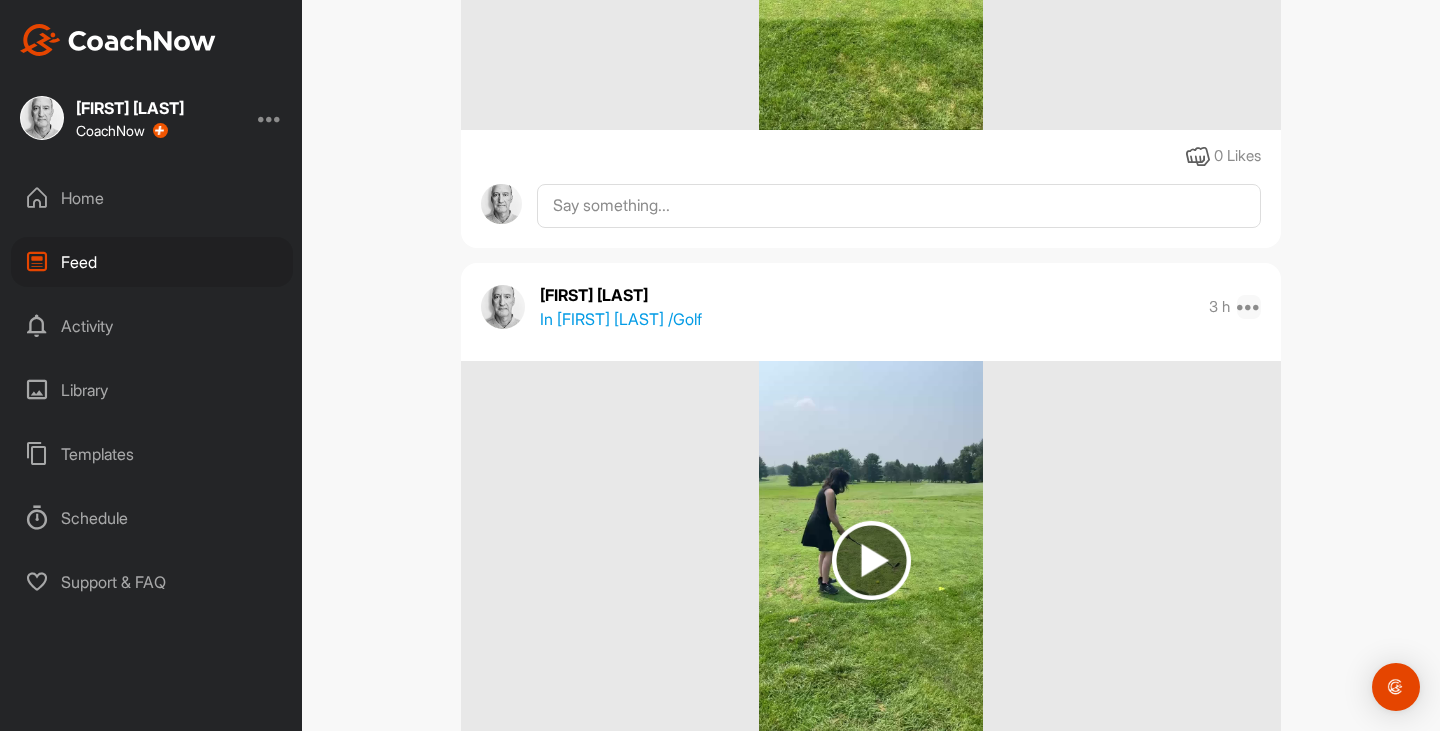 click at bounding box center [1249, 307] 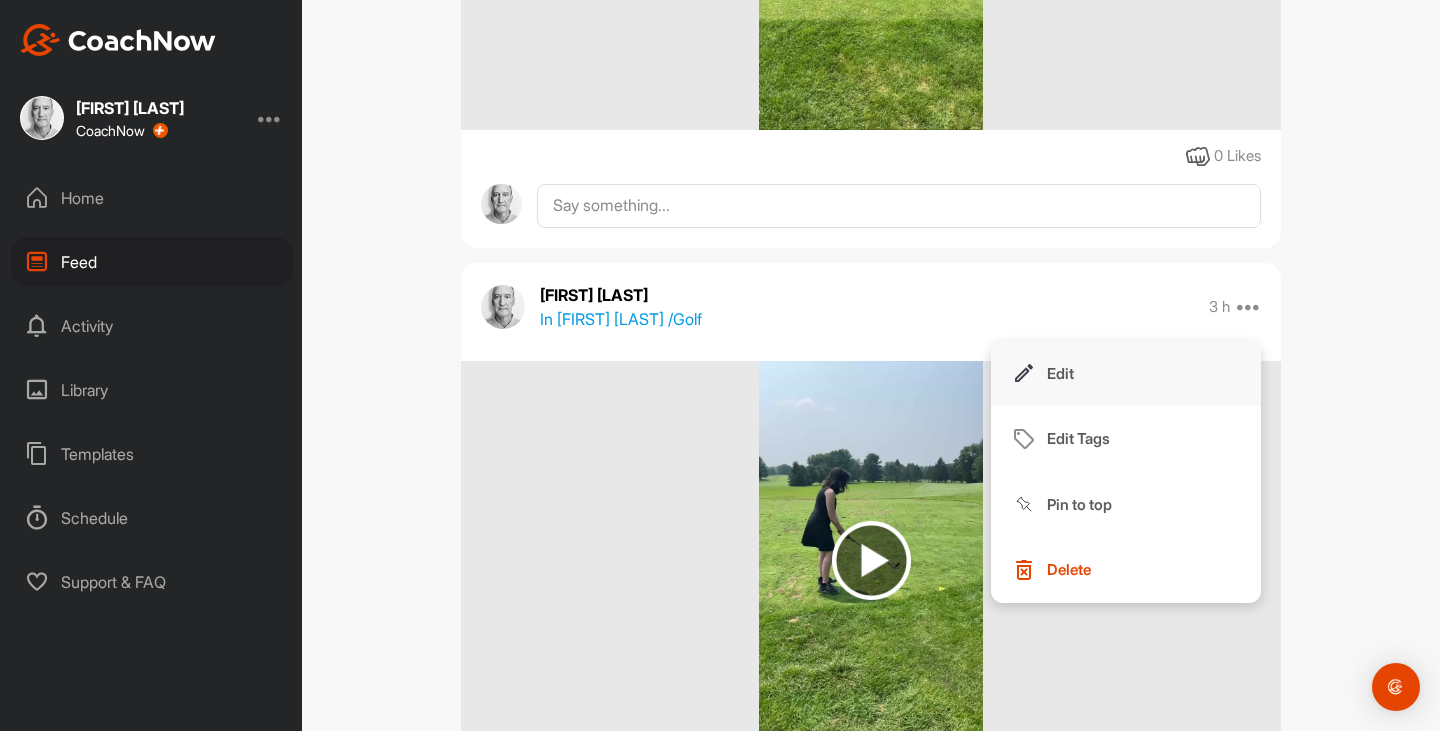 click on "Edit" at bounding box center [1126, 374] 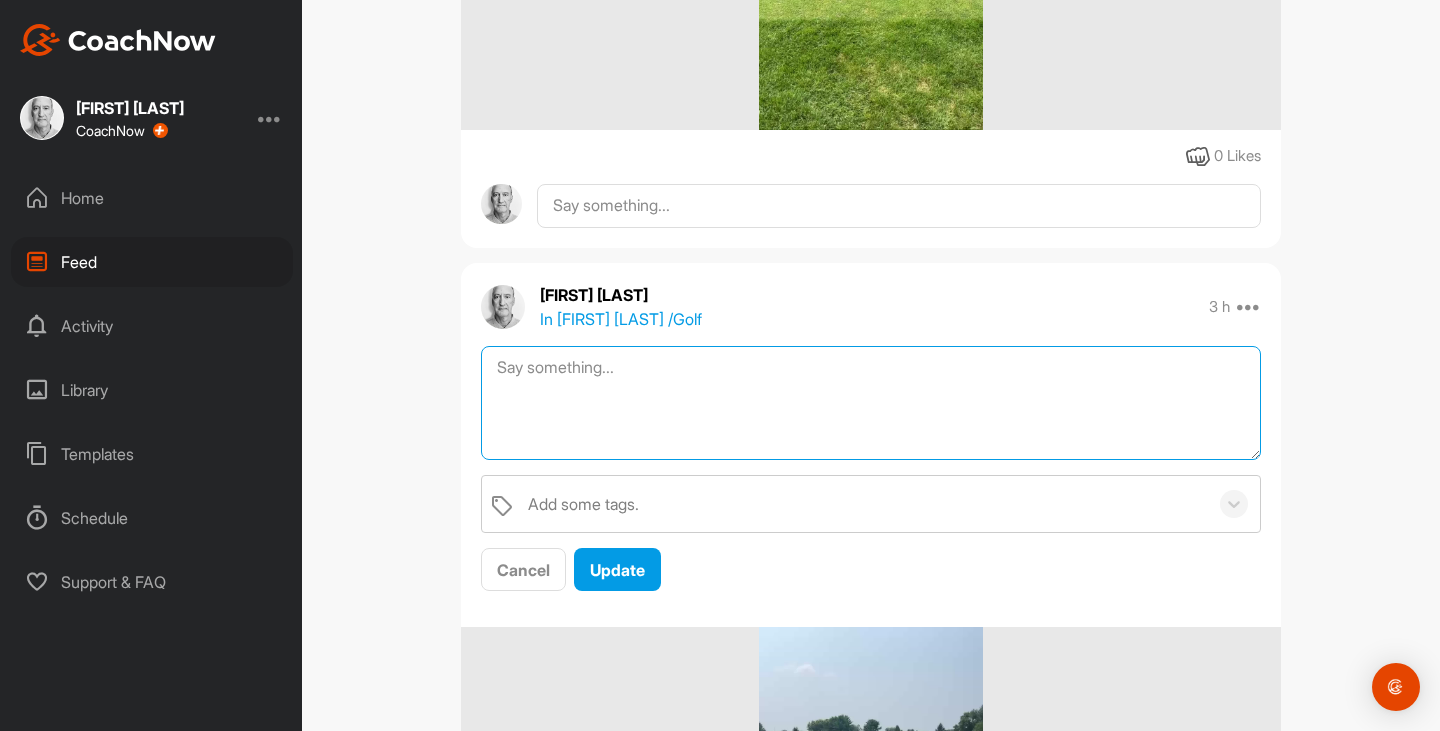 click at bounding box center [871, 403] 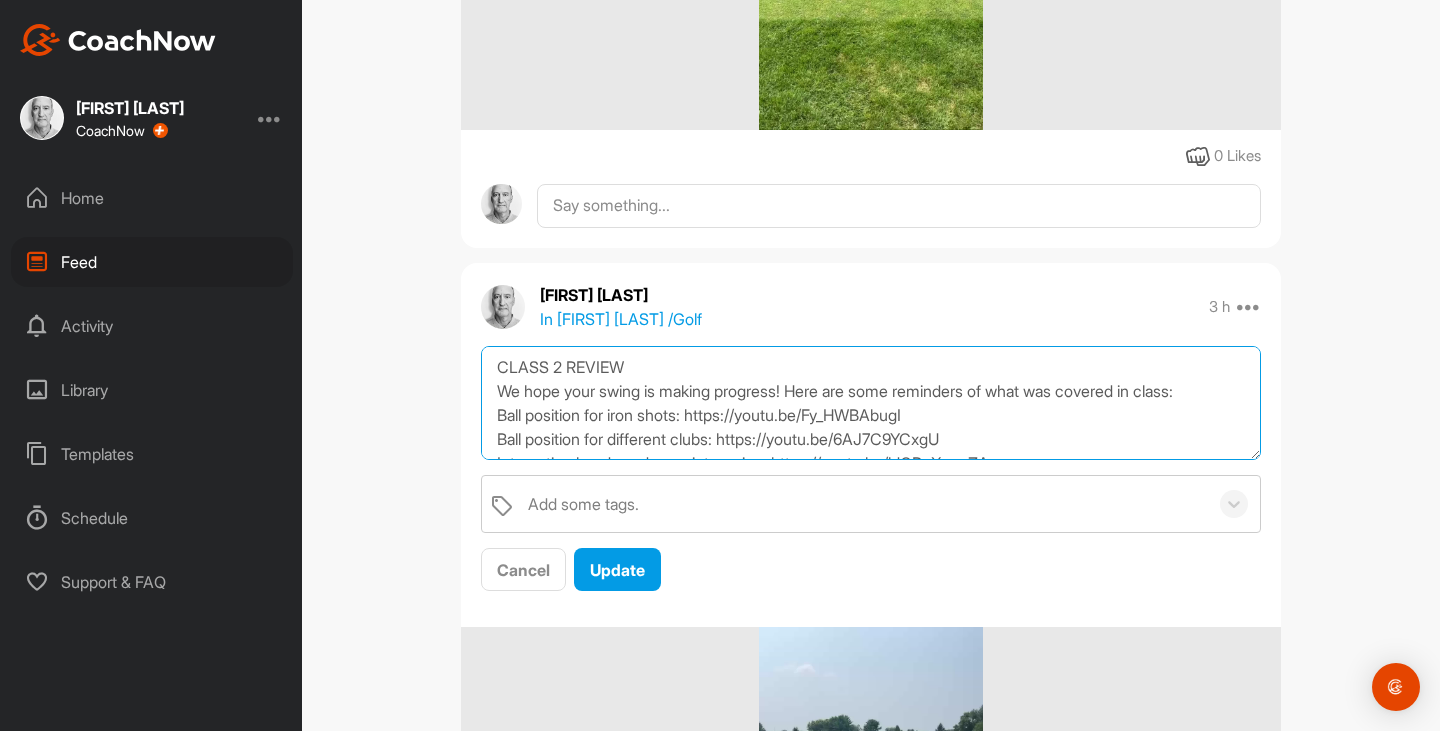 scroll, scrollTop: 205, scrollLeft: 0, axis: vertical 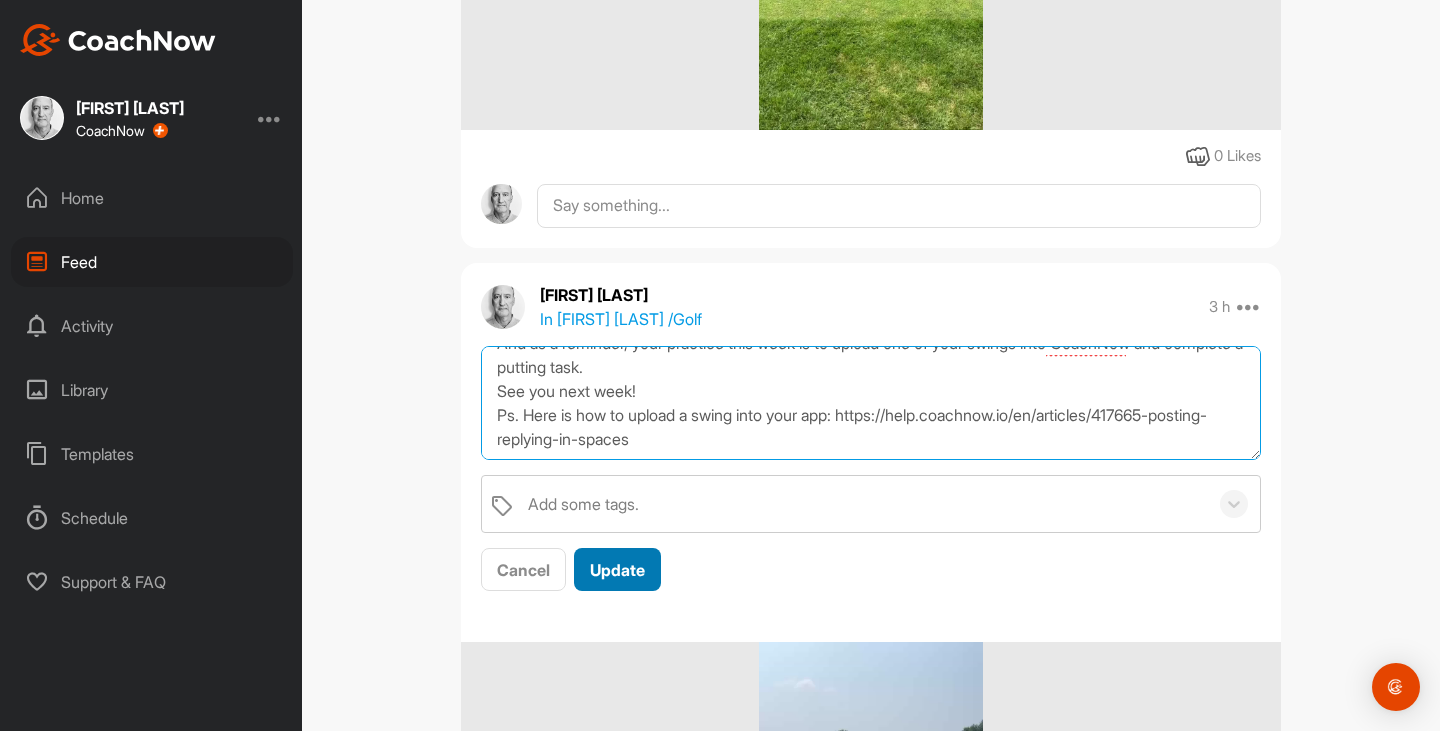 type on "CLASS 2 REVIEW
We hope your swing is making progress! Here are some reminders of what was covered in class:
Ball position for iron shots: https://youtu.be/Fy_HWBAbugI
Ball position for different clubs: https://youtu.be/6AJ7C9YCxgU
Integrating hands and arms into swing: https://youtu.be/ldOPoXuceZA
Putting grips: https://youtu.be/gEndmBCOtIs
Putting technique: https://youtu.be/oagdLqL2HSs
And as a reminder, your practice this week is to upload one of your swings into CoachNow and complete a putting task.
See you next week!
Ps. Here is how to upload a swing into your app: https://help.coachnow.io/en/articles/417665-posting-replying-in-spaces" 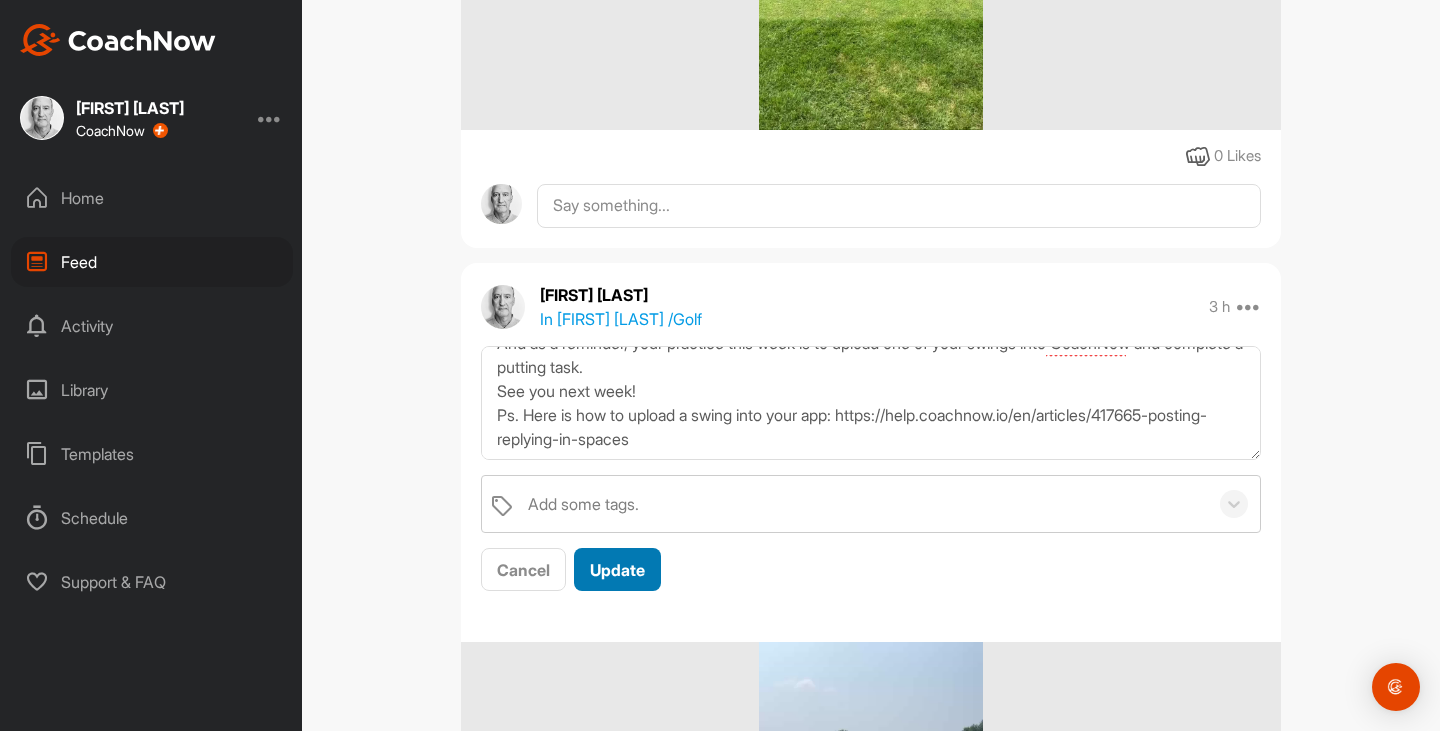 click on "Update" at bounding box center [617, 570] 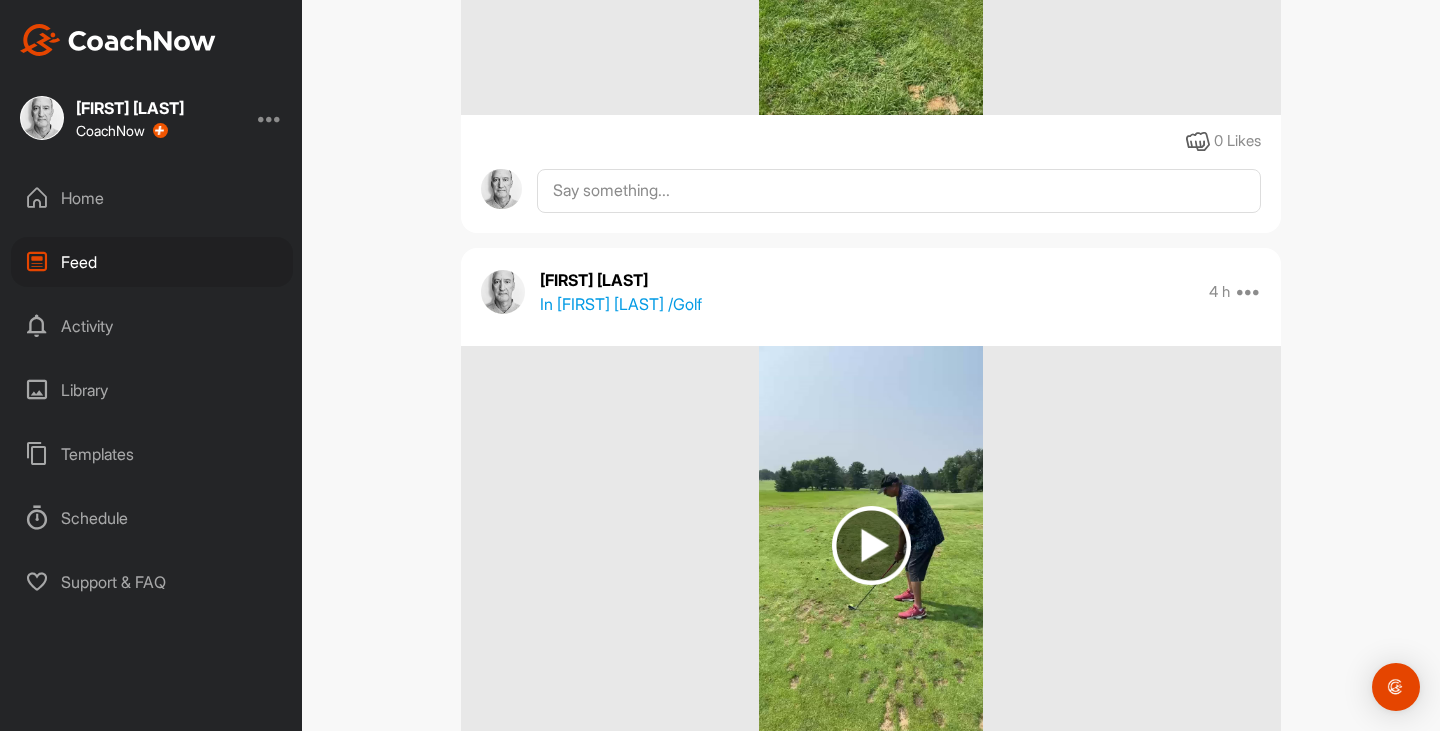 scroll, scrollTop: 8780, scrollLeft: 0, axis: vertical 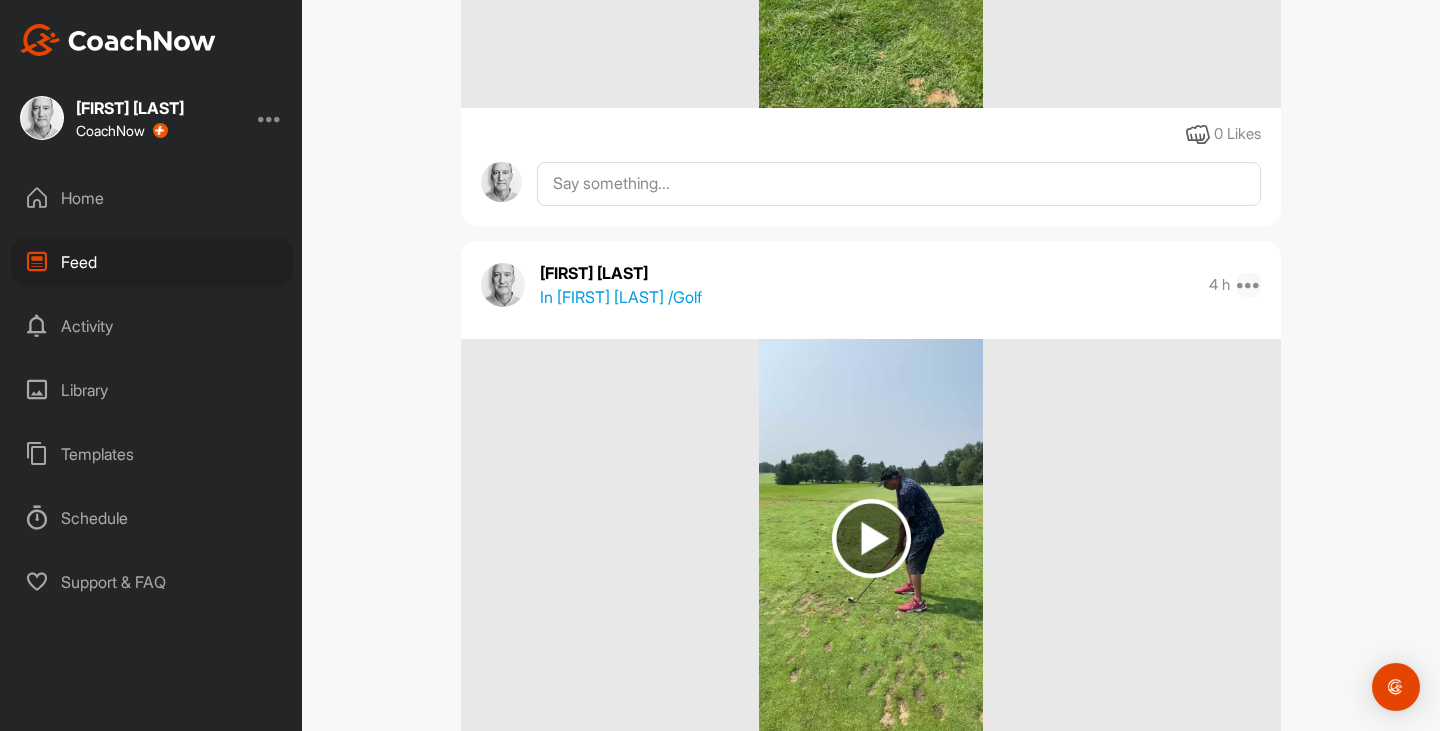 click at bounding box center [1249, 285] 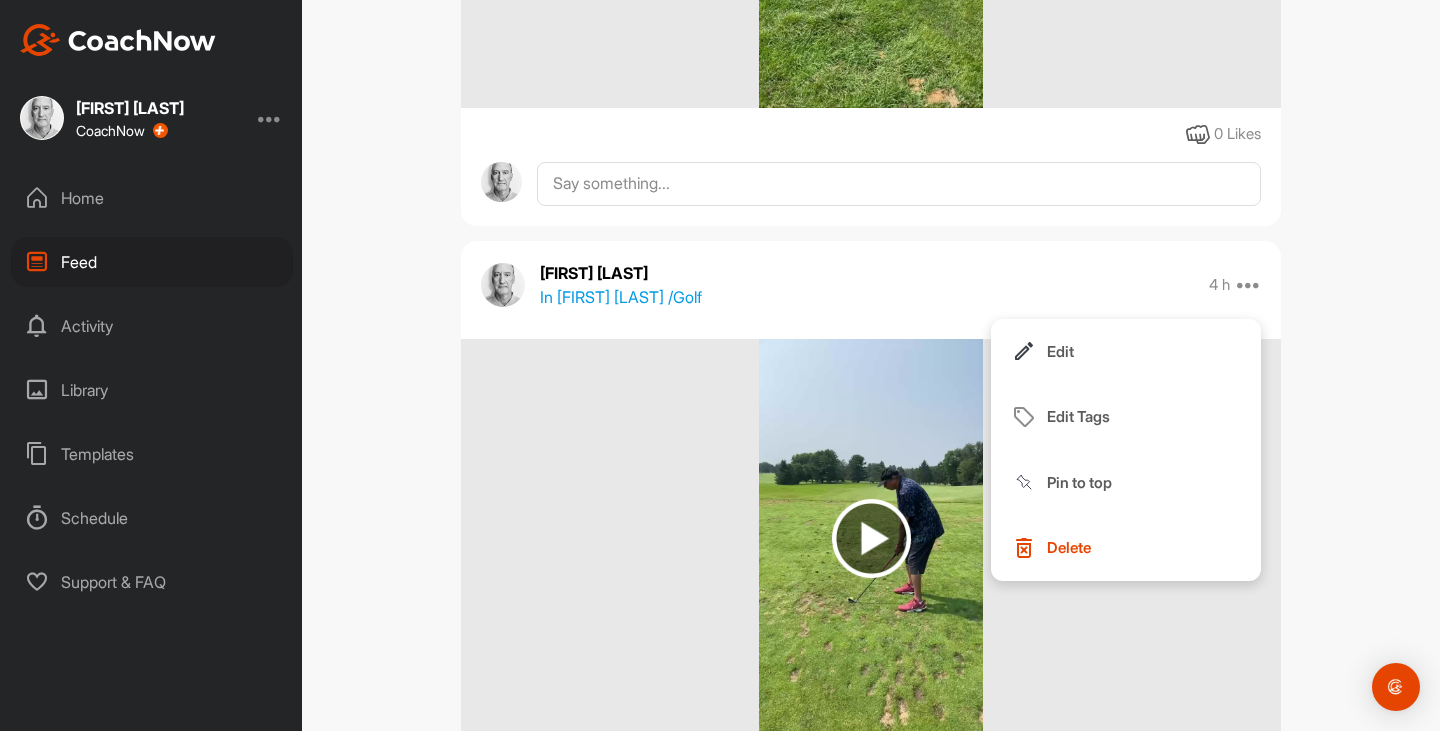 click on "Feed Filter Media Type Images Videos Notes Audio Documents Author AP [FIRST] [LAST] [EMAIL] AE [FIRST] [LAST] [EMAIL] Alicia Ripp [EMAIL] AF [FIRST] [LAST] [EMAIL] Amy Deming [EMAIL] AZ [FIRST] [LAST] [EMAIL] AA [FIRST] [LAST] [EMAIL] AS [FIRST] [LAST] [EMAIL] AB [FIRST] [LAST] [EMAIL] AS [FIRST] [LAST] [EMAIL] AJ [FIRST] [LAST] [EMAIL] AL [FIRST] [LAST] [EMAIL] AE [FIRST] [LAST] [EMAIL] AN [FIRST] [LAST] [EMAIL] BD [FIRST] [LAST] [EMAIL] BC [FIRST] [LAST] [EMAIL] BH [FIRST] [LAST] [EMAIL] BL [FIRST] [LAST] [EMAIL] BZ [FIRST] [LAST] [EMAIL] BW [FIRST] [LAST] [EMAIL] BB [FIRST] [LAST] [EMAIL] CW [FIRST] [LAST] [EMAIL] CP [FIRST] [LAST] [EMAIL] [FIRST] [LAST] [EMAIL] CS [FIRST] [LAST] [EMAIL]" at bounding box center [871, 365] 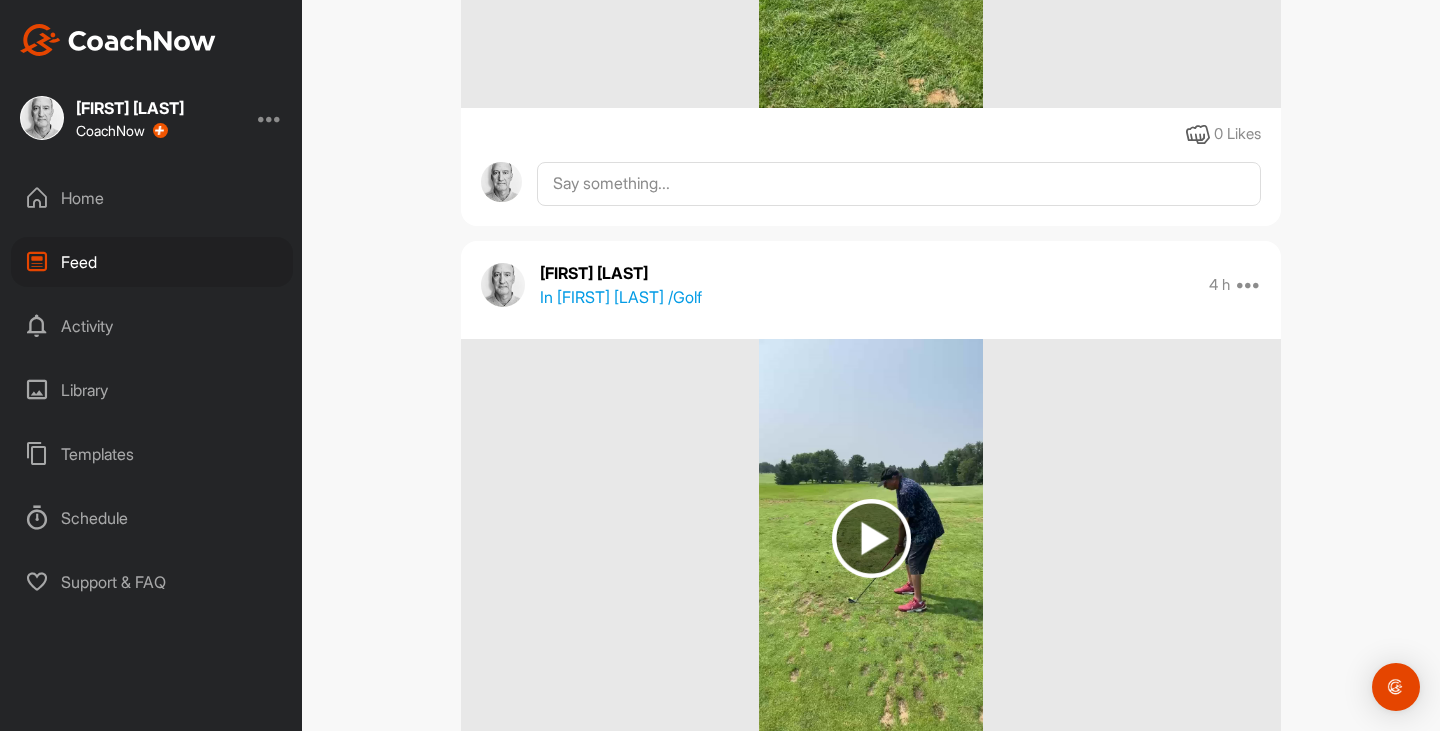 click at bounding box center [871, 538] 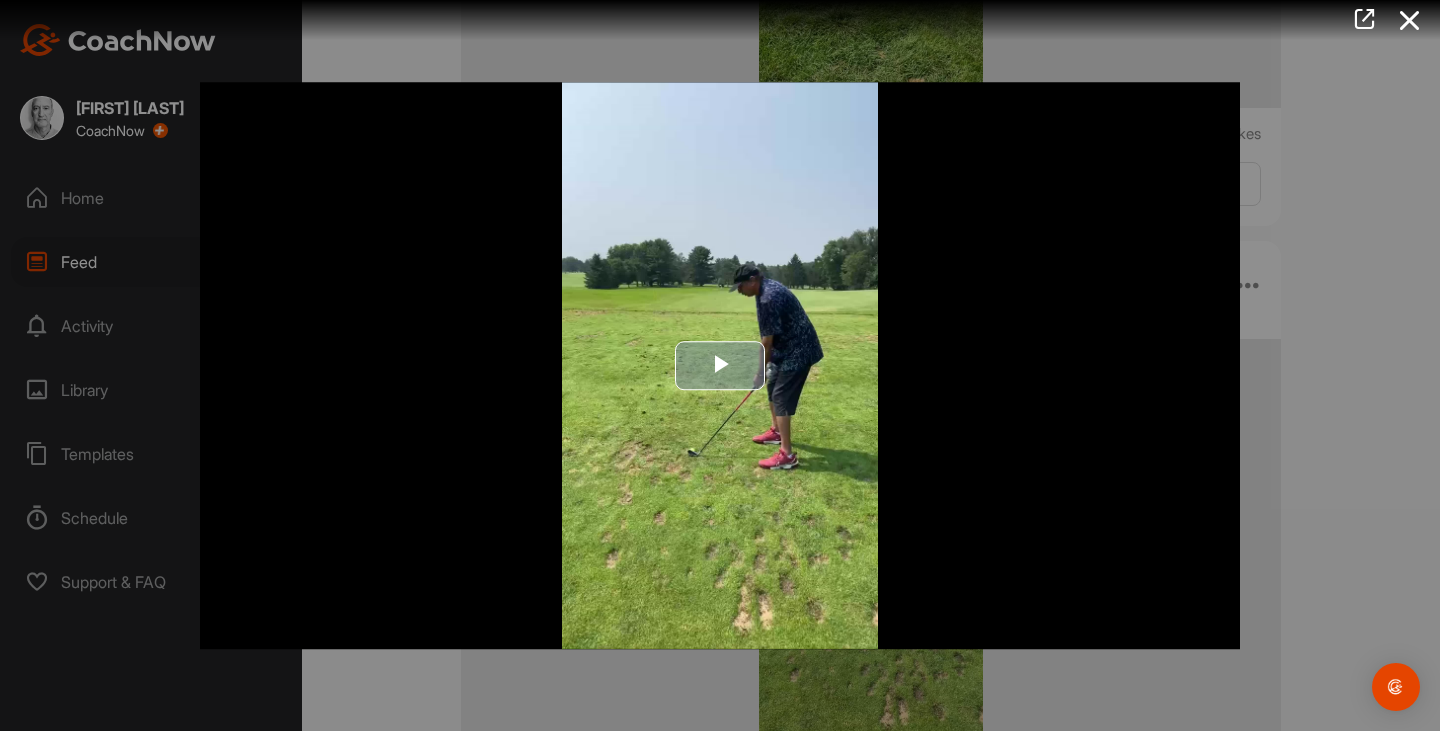 click at bounding box center (720, 366) 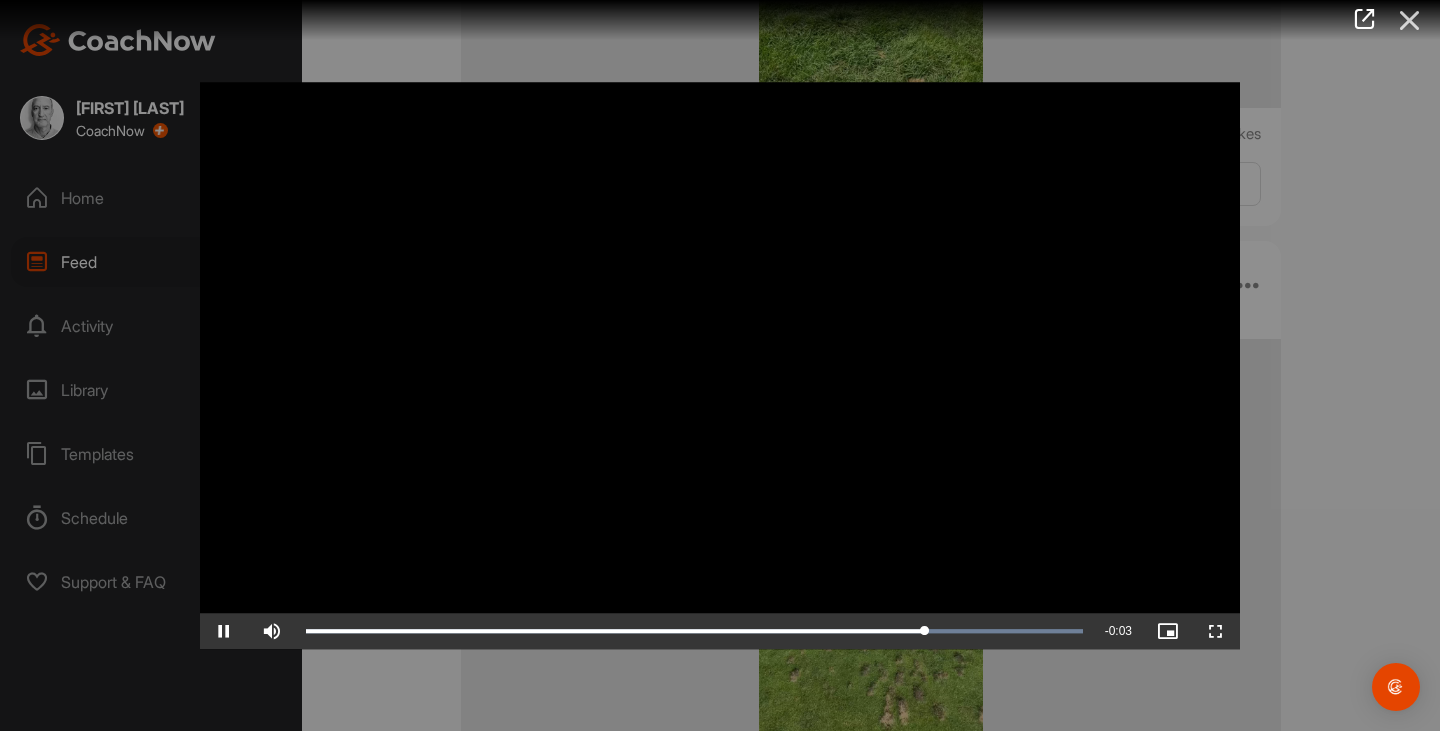 click at bounding box center [1410, 20] 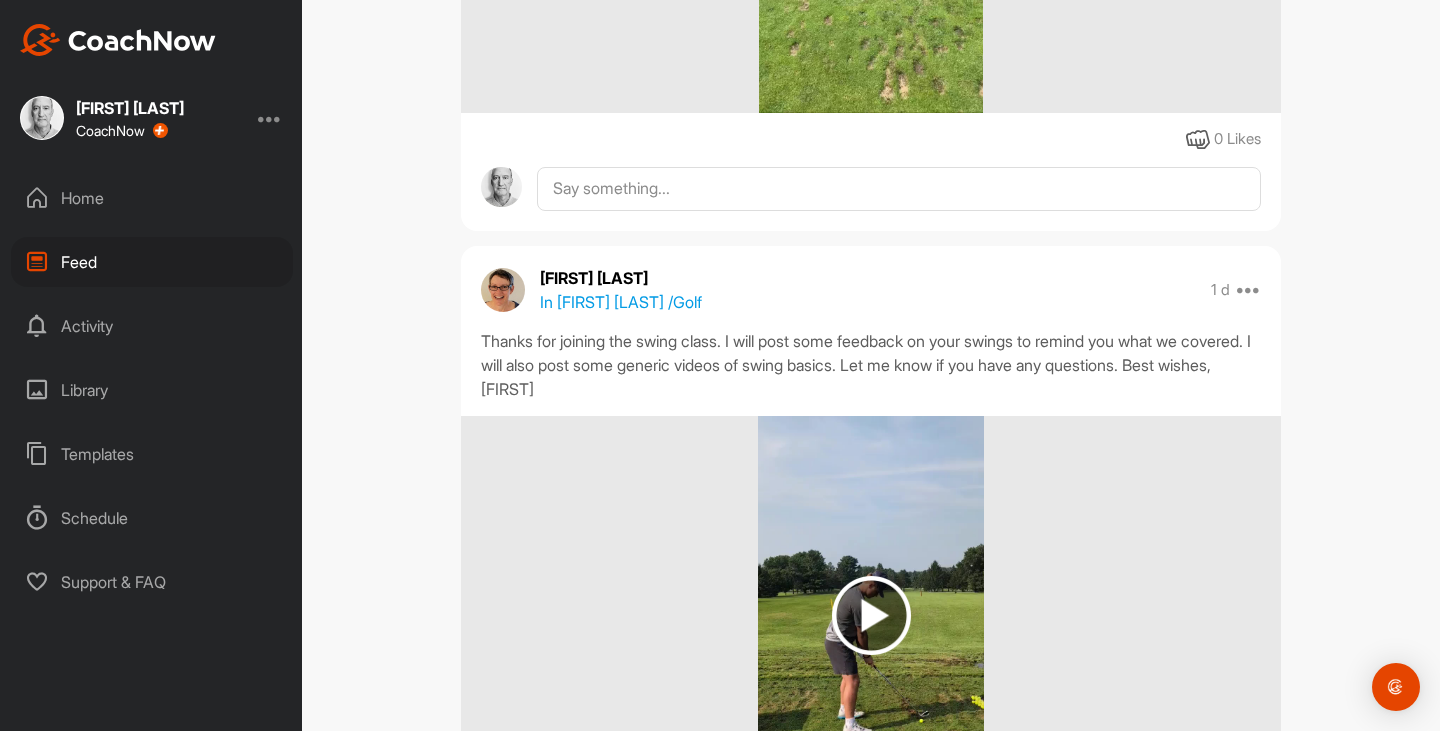 scroll, scrollTop: 9404, scrollLeft: 0, axis: vertical 